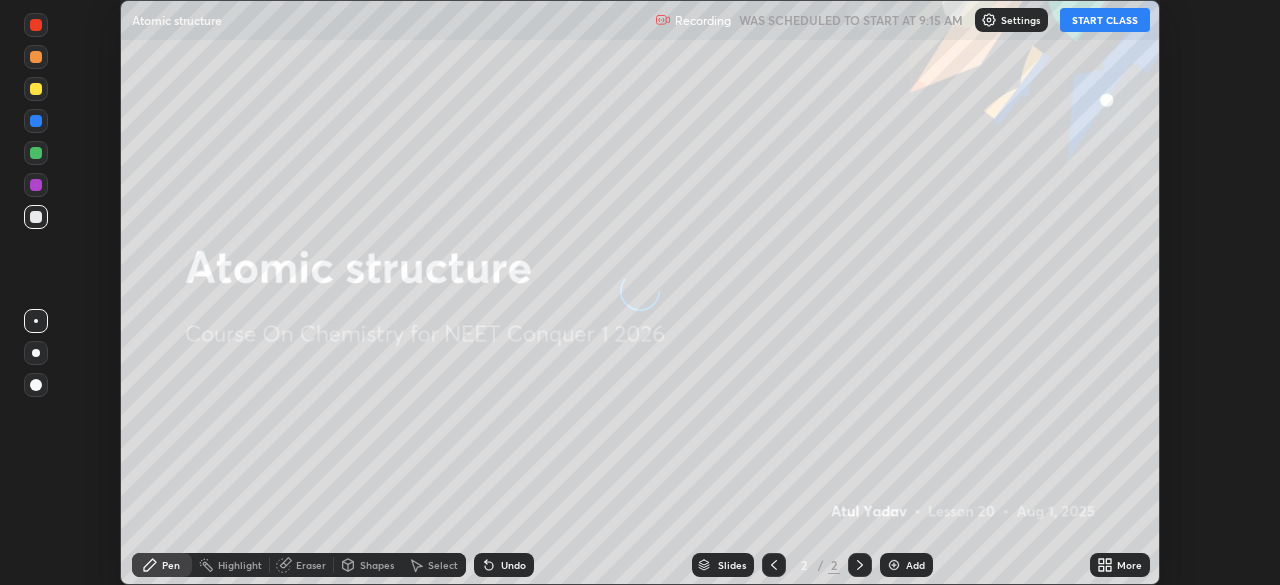 scroll, scrollTop: 0, scrollLeft: 0, axis: both 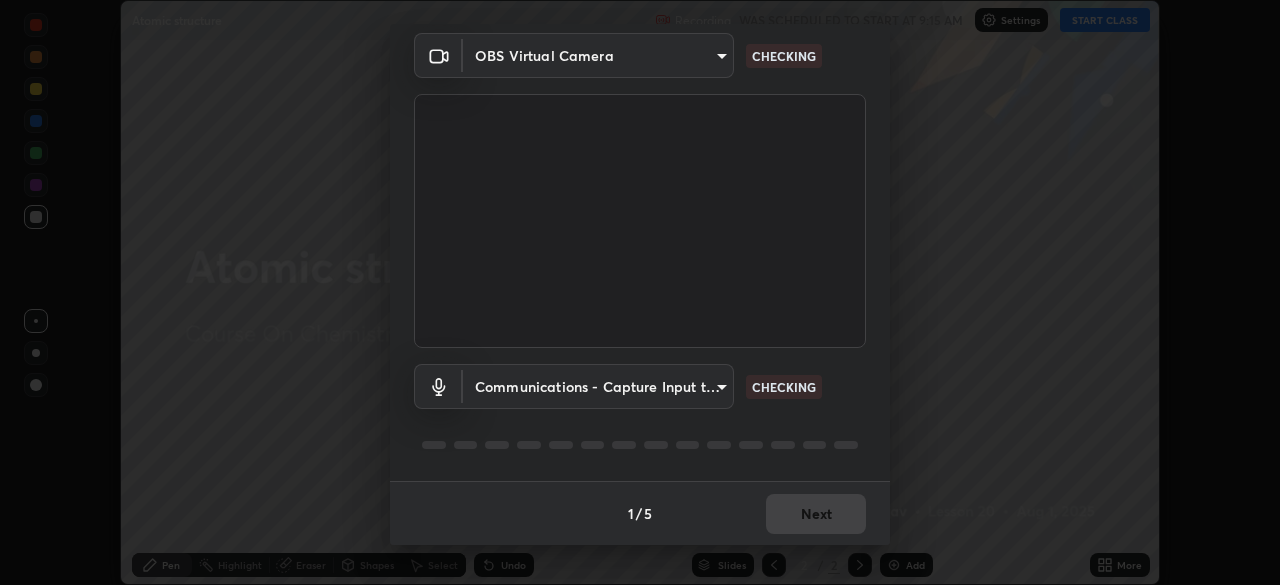 type on "846d0ba8f5080ab81b5b071cdfefeec17a04dc93fe71064fe08a1f5c66129023" 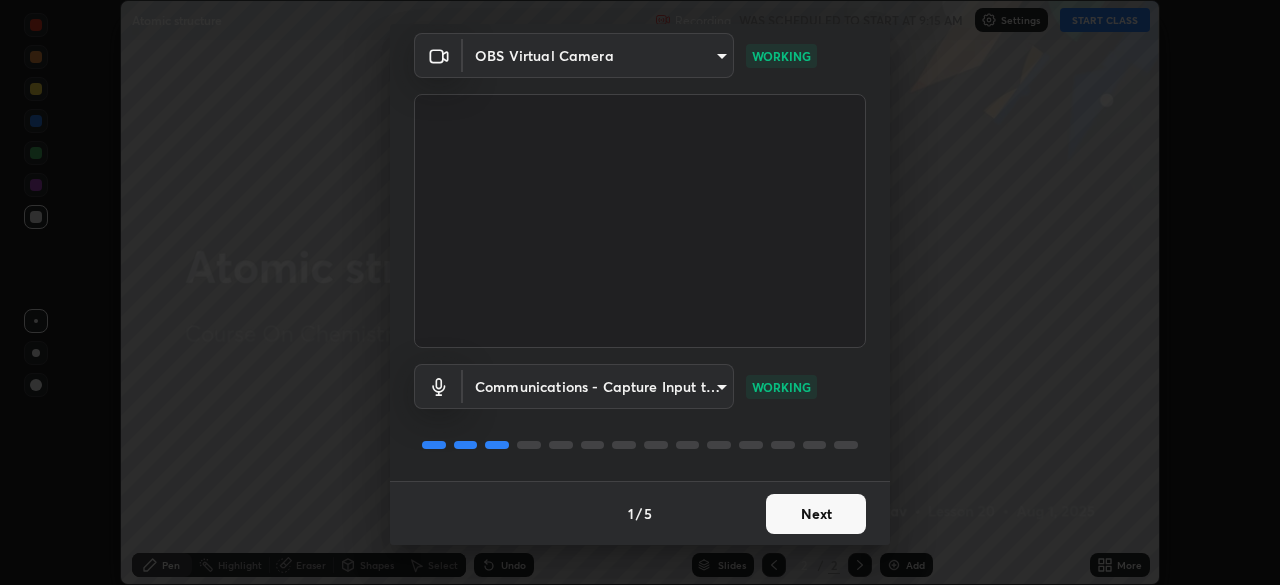 click on "Next" at bounding box center [816, 514] 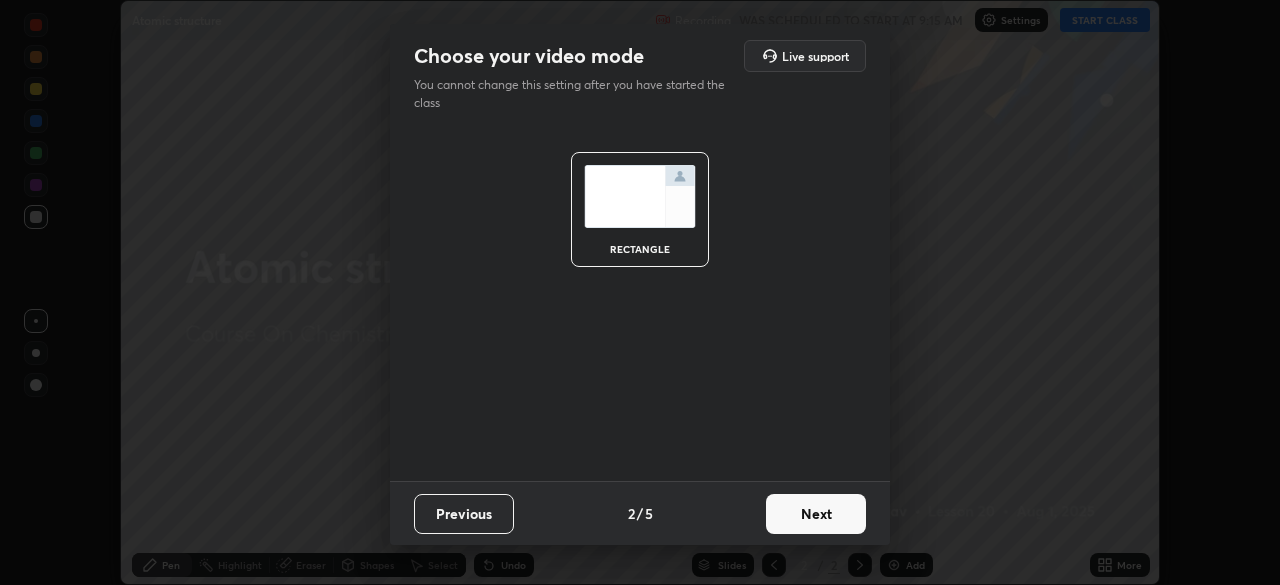 click on "Next" at bounding box center [816, 514] 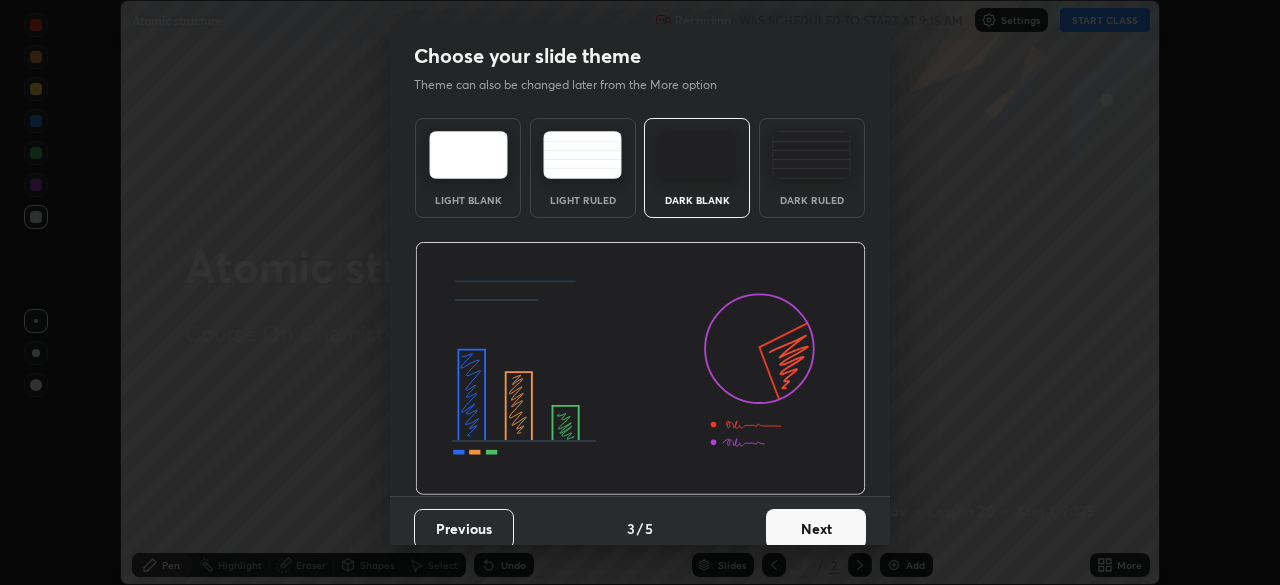 click on "Next" at bounding box center [816, 529] 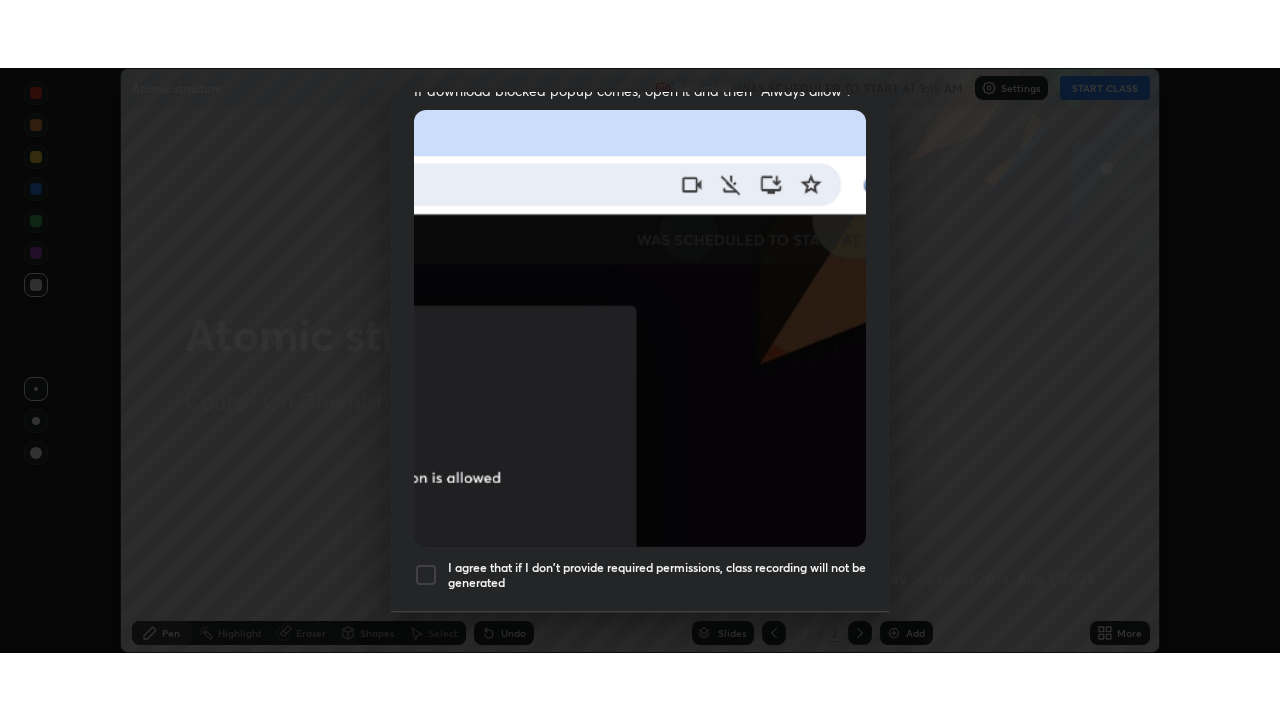scroll, scrollTop: 479, scrollLeft: 0, axis: vertical 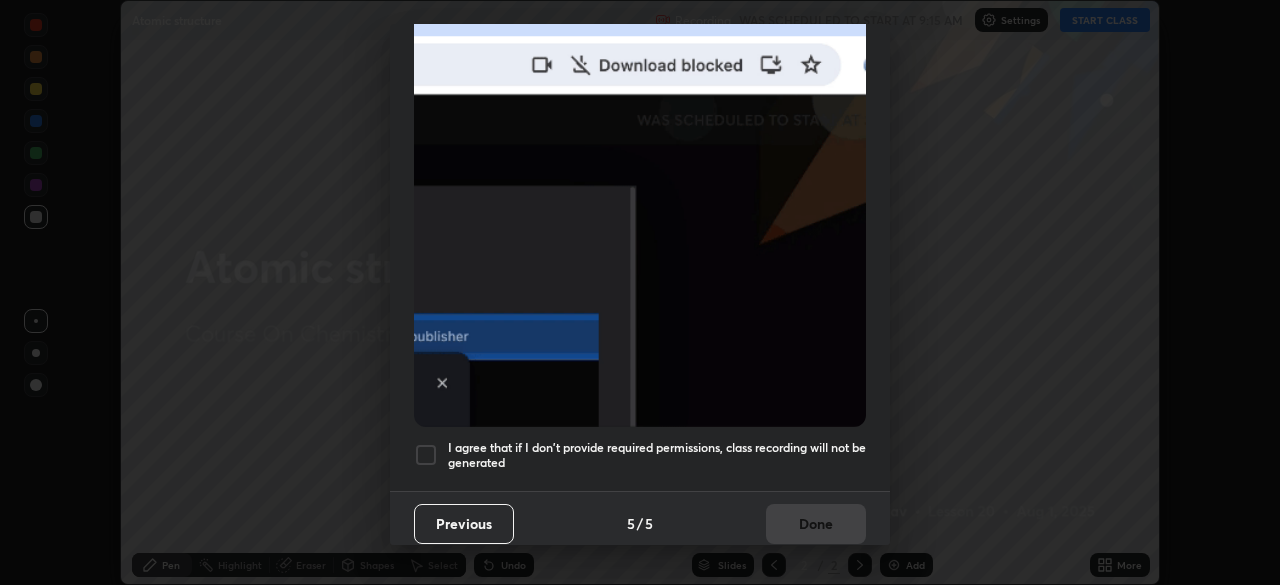 click on "I agree that if I don't provide required permissions, class recording will not be generated" at bounding box center [657, 455] 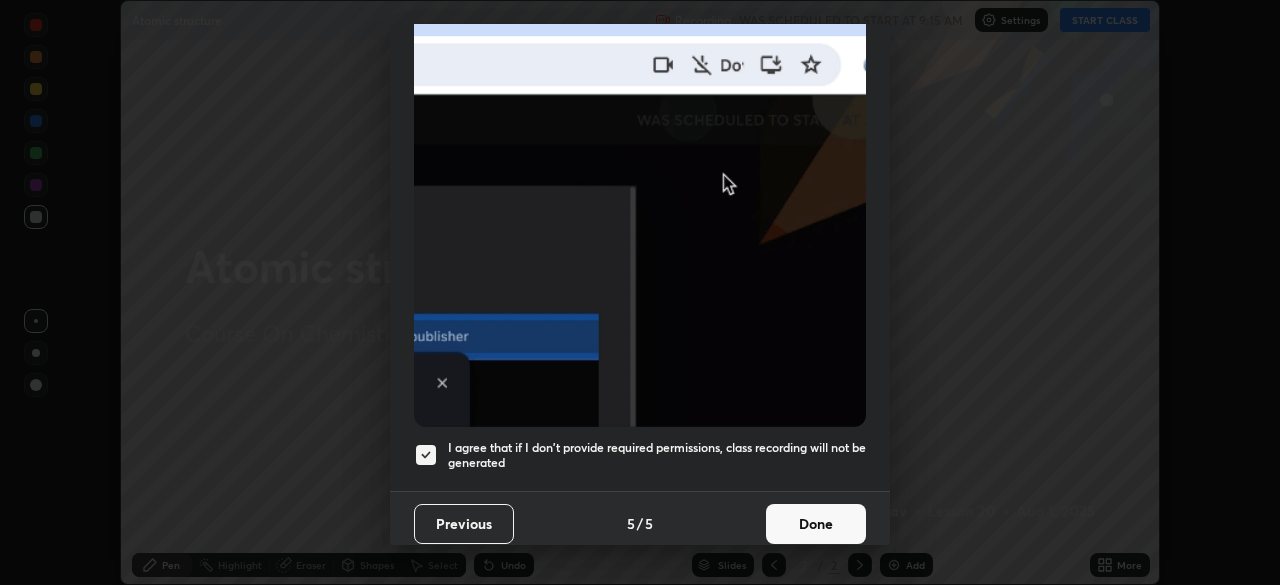 click on "Done" at bounding box center (816, 524) 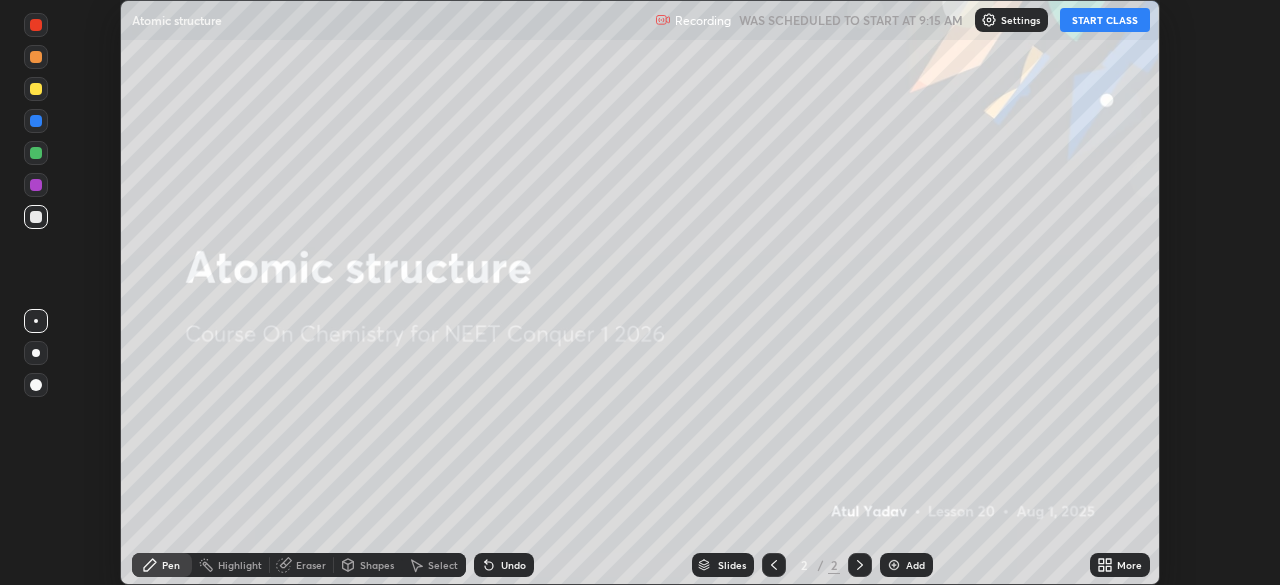 click on "START CLASS" at bounding box center [1105, 20] 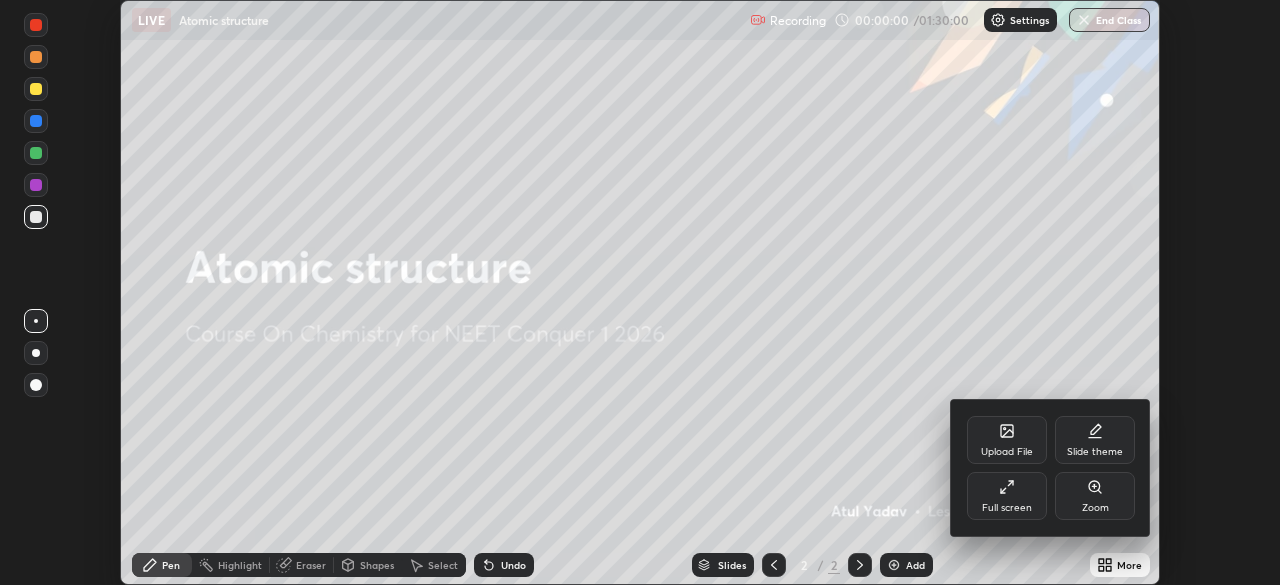 click on "Full screen" at bounding box center (1007, 496) 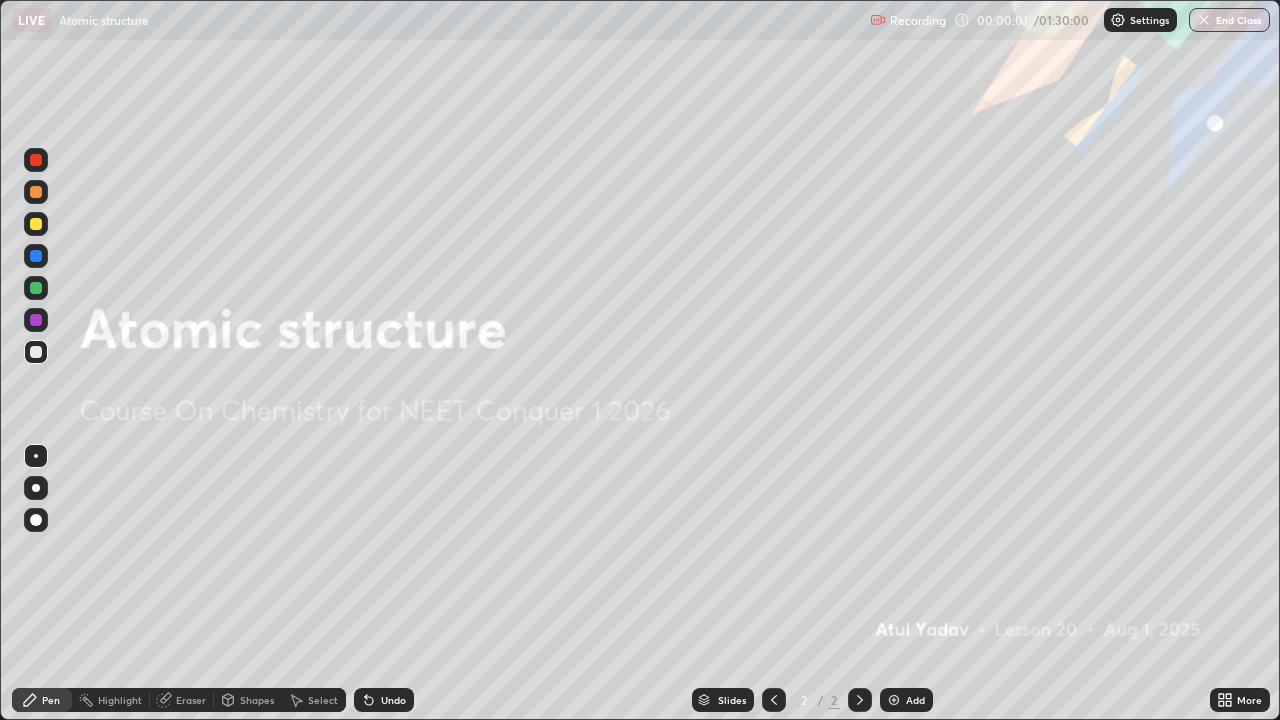 scroll, scrollTop: 99280, scrollLeft: 98720, axis: both 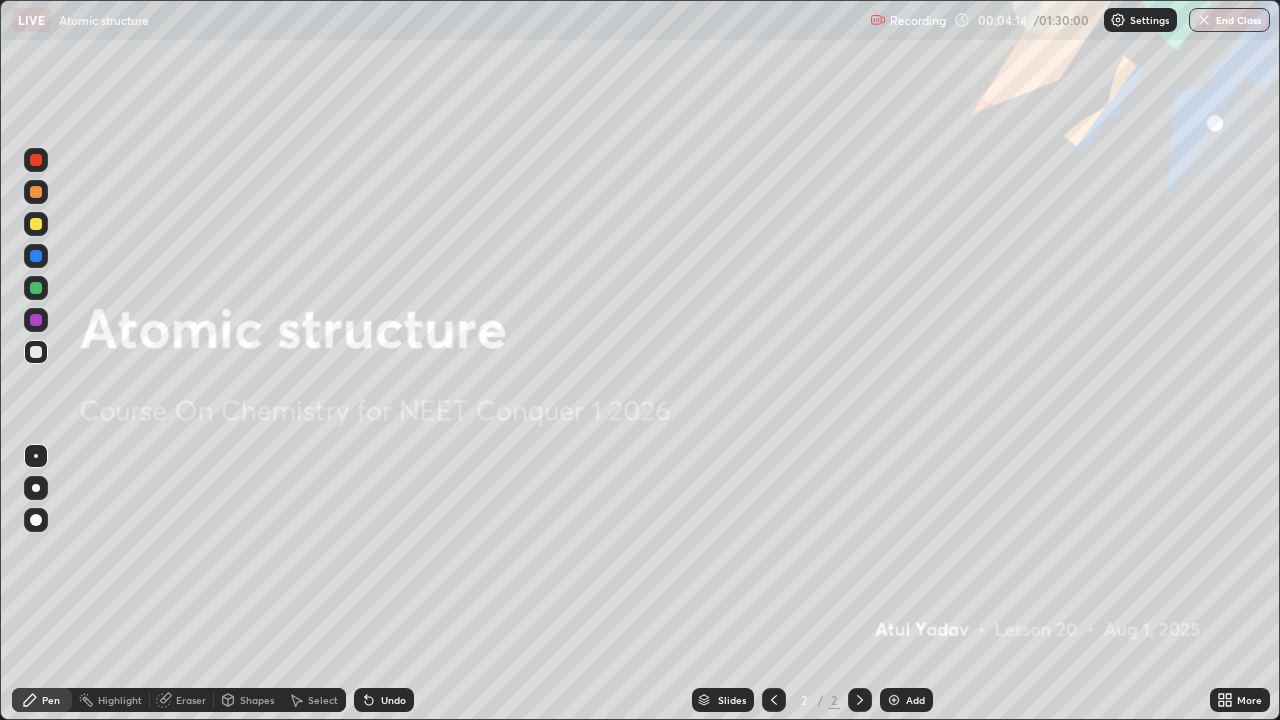 click on "Add" at bounding box center (906, 700) 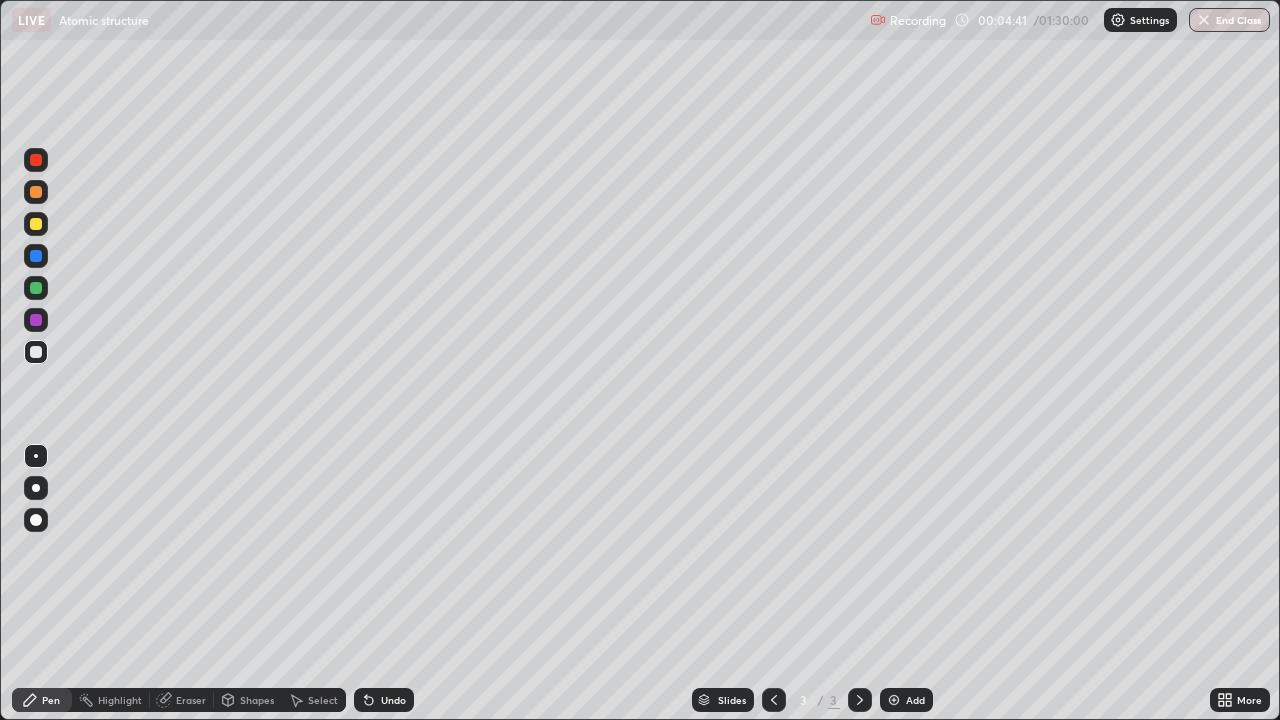 click at bounding box center [36, 488] 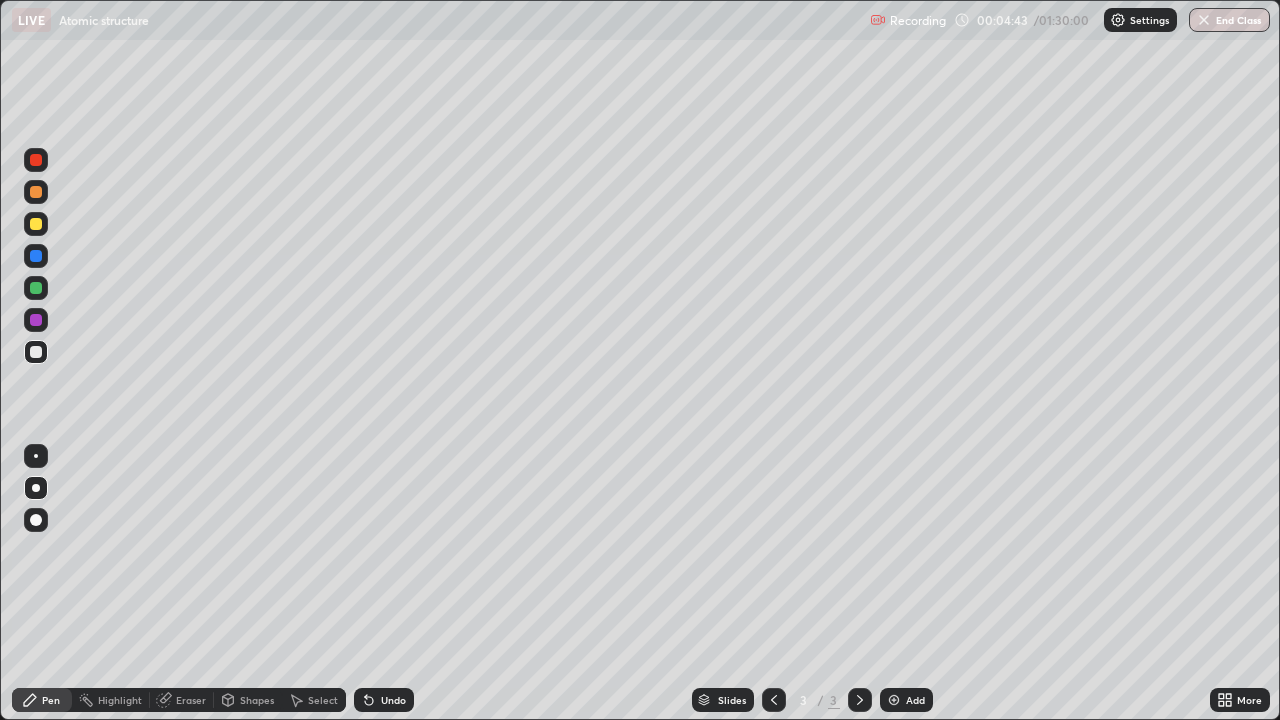 click at bounding box center [36, 288] 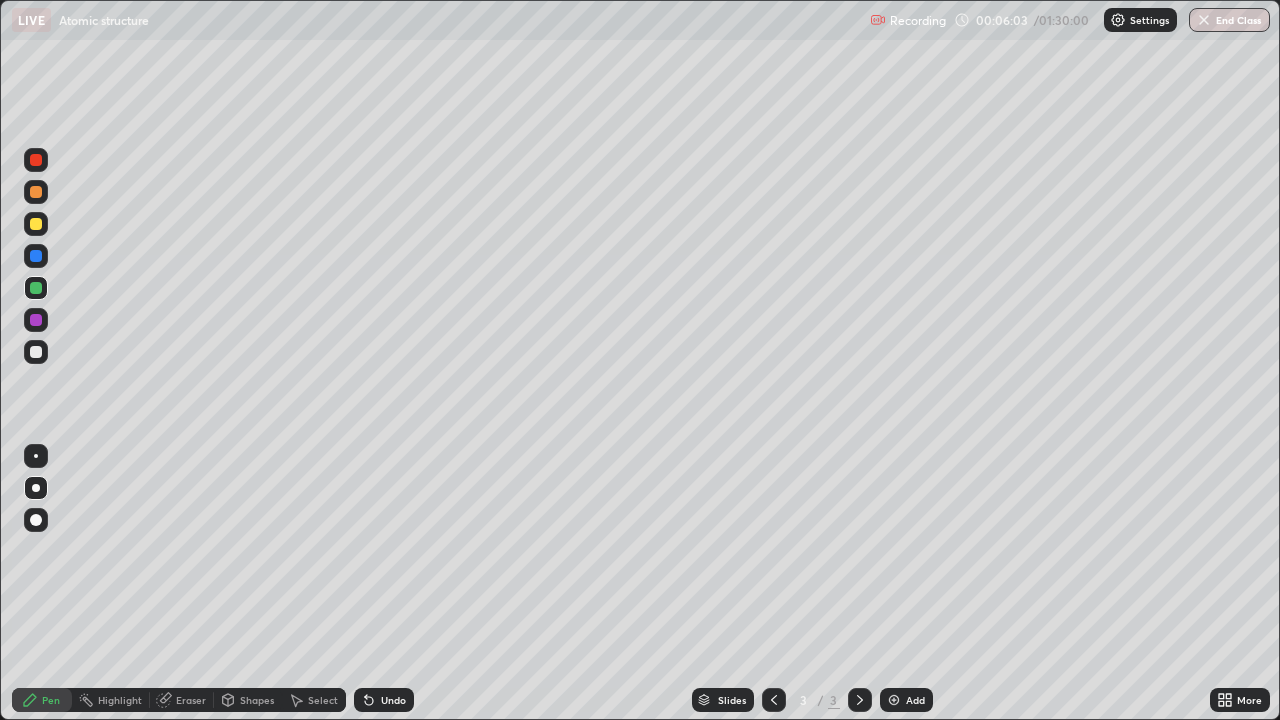 click on "Undo" at bounding box center [384, 700] 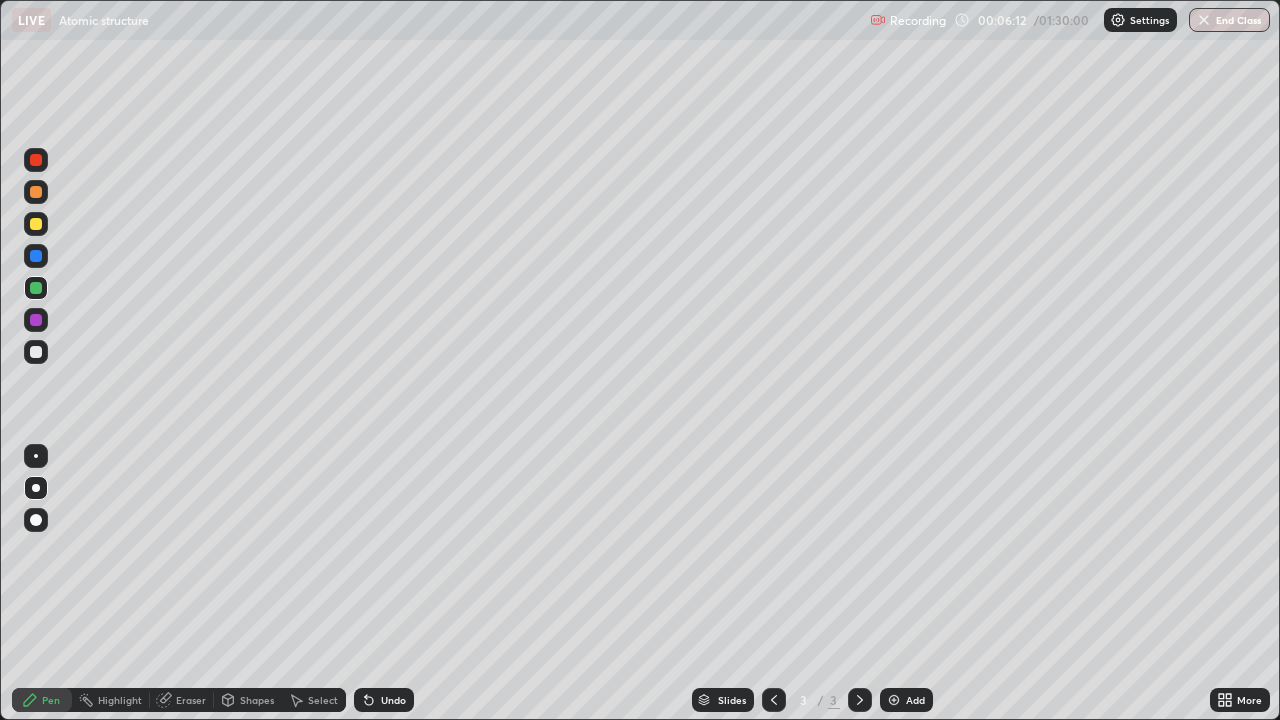 click at bounding box center (36, 320) 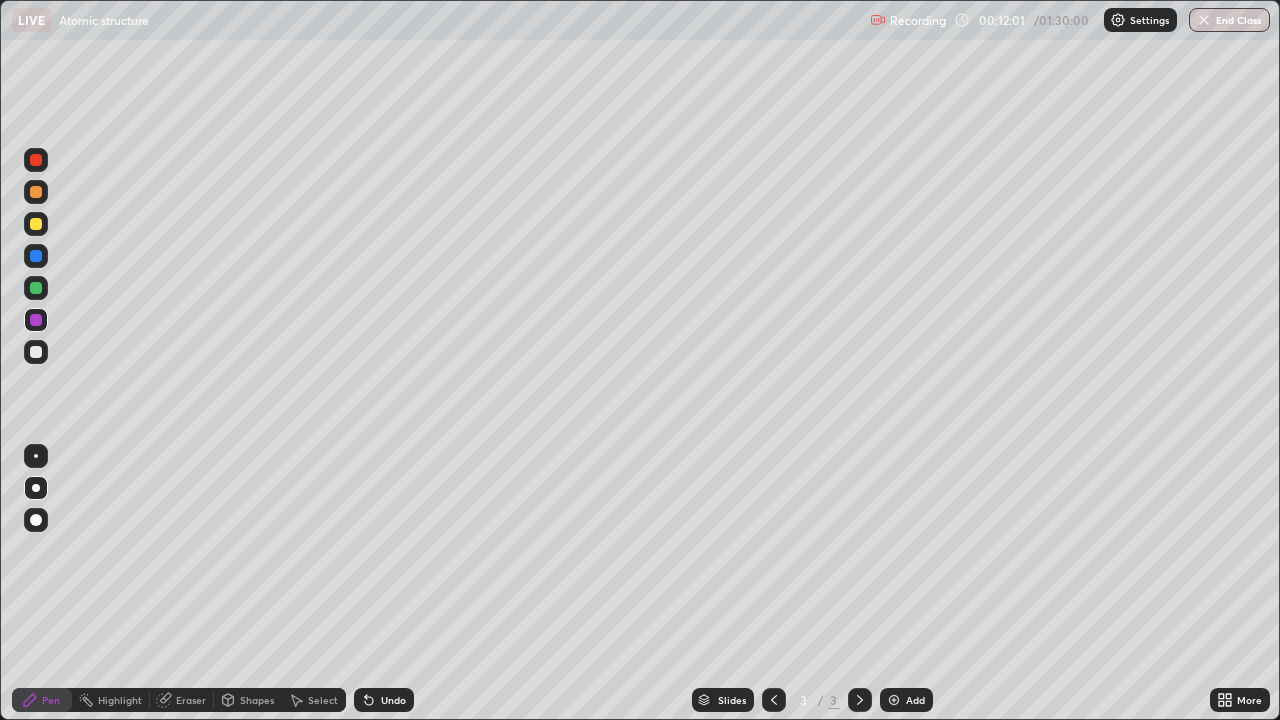 click on "Eraser" at bounding box center [182, 700] 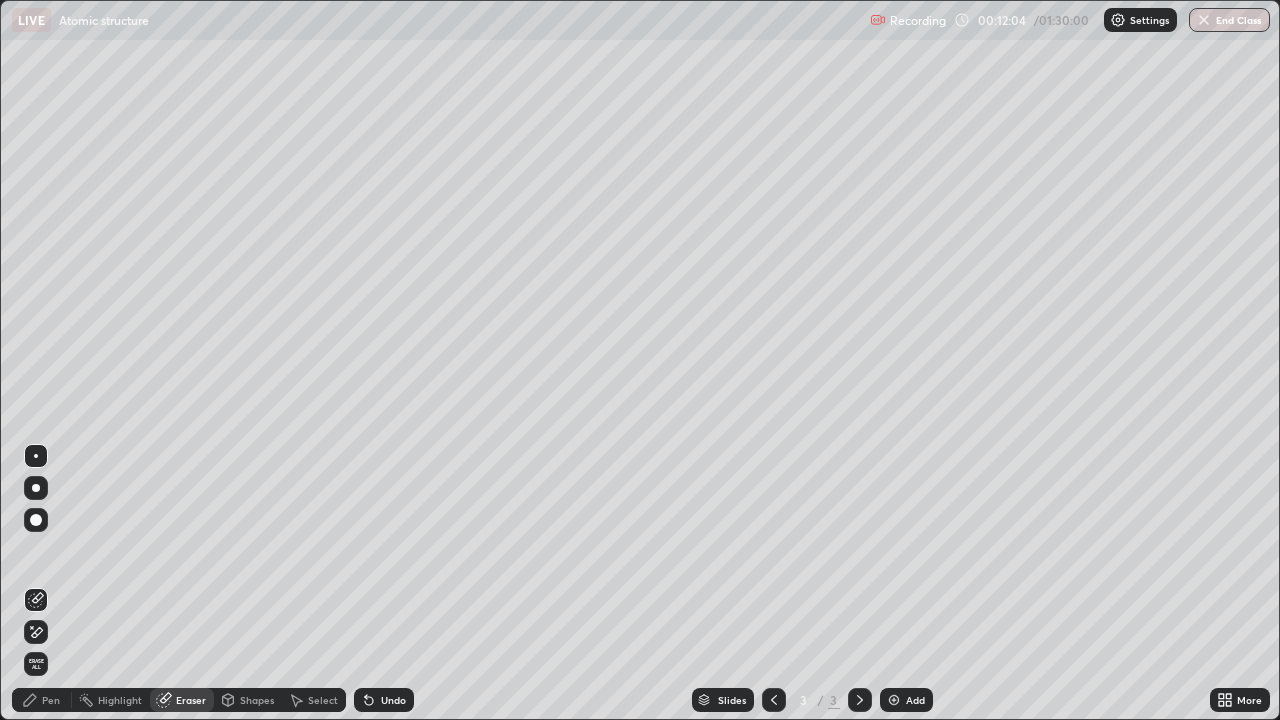 click 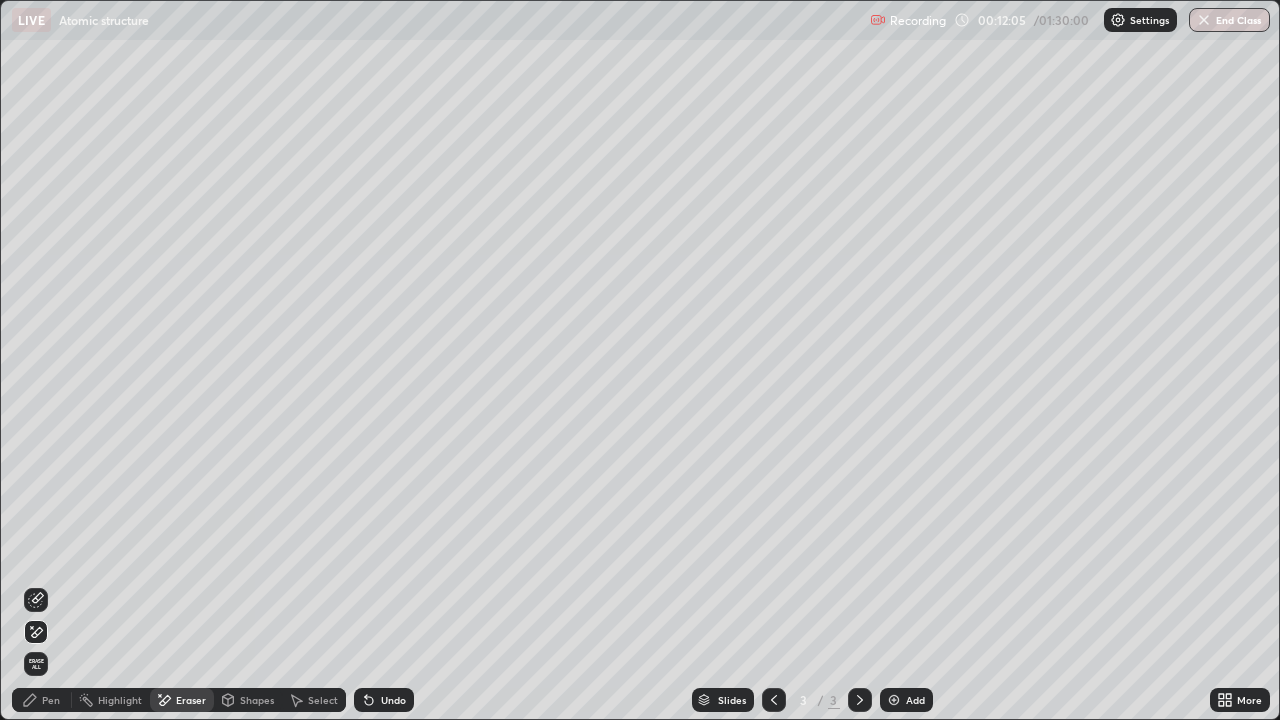 click on "Pen" at bounding box center [51, 700] 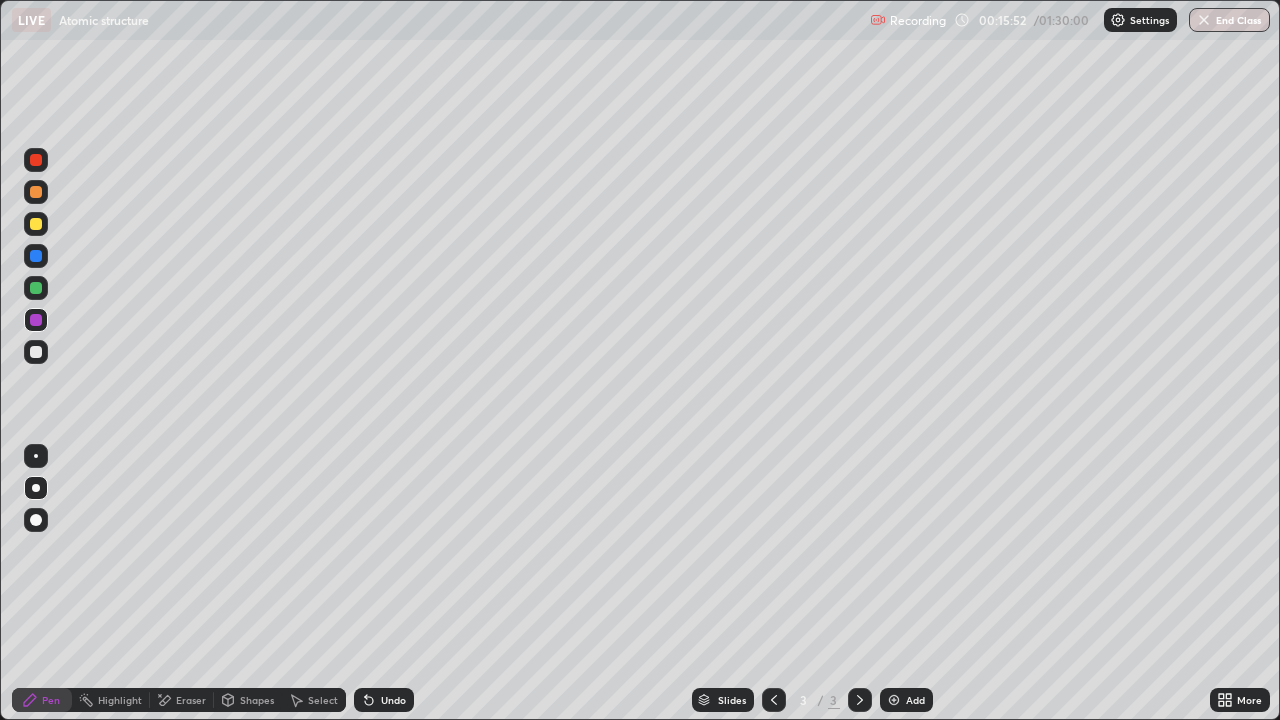click on "Eraser" at bounding box center (182, 700) 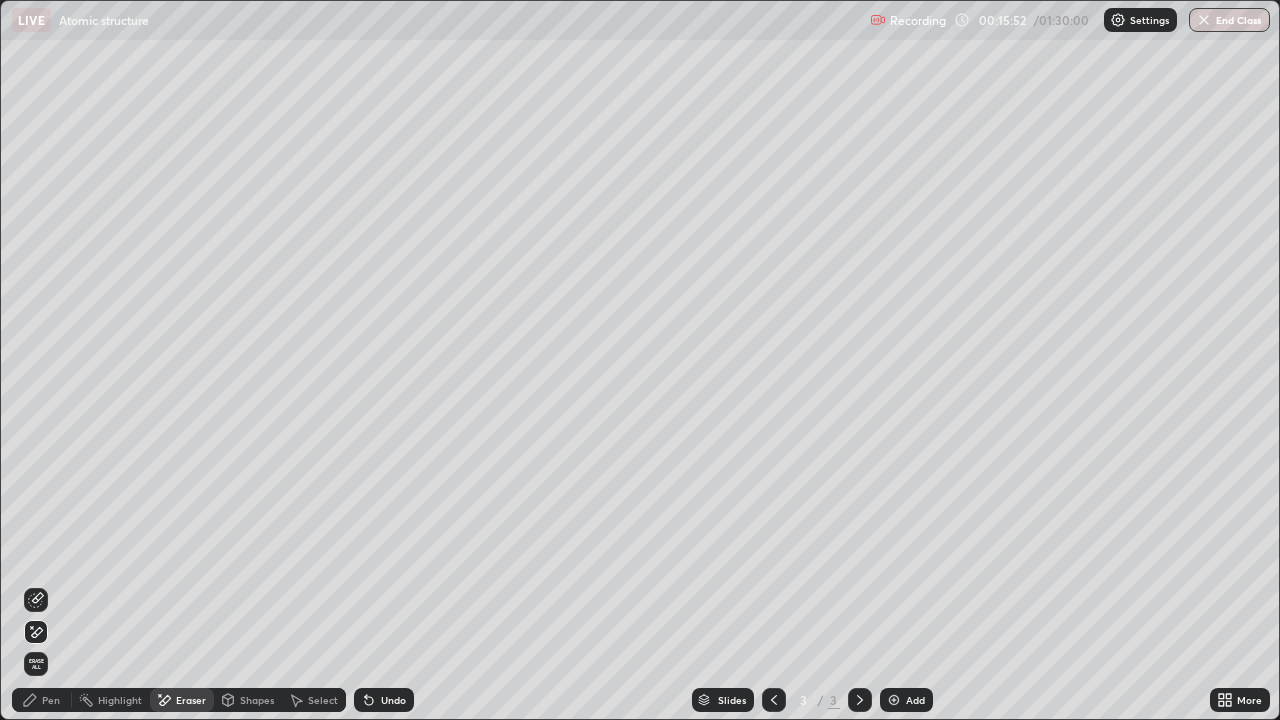 click on "Shapes" at bounding box center [257, 700] 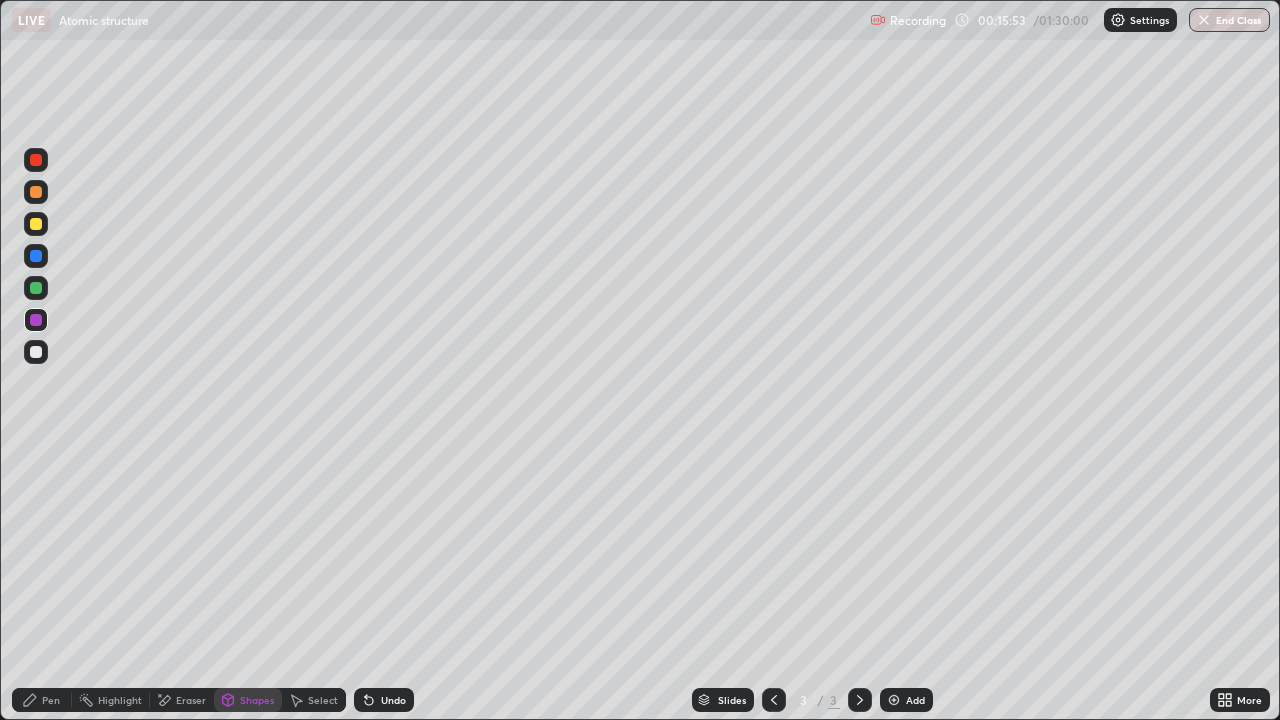click 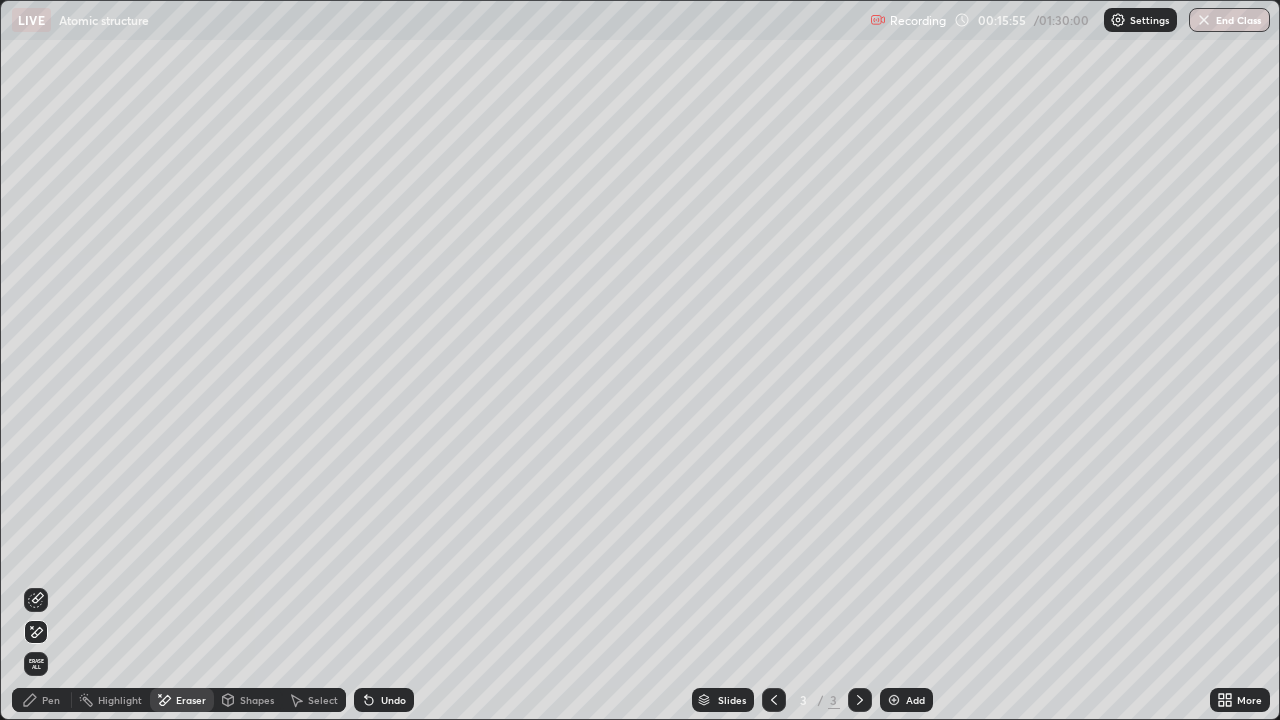 click on "Pen" at bounding box center [42, 700] 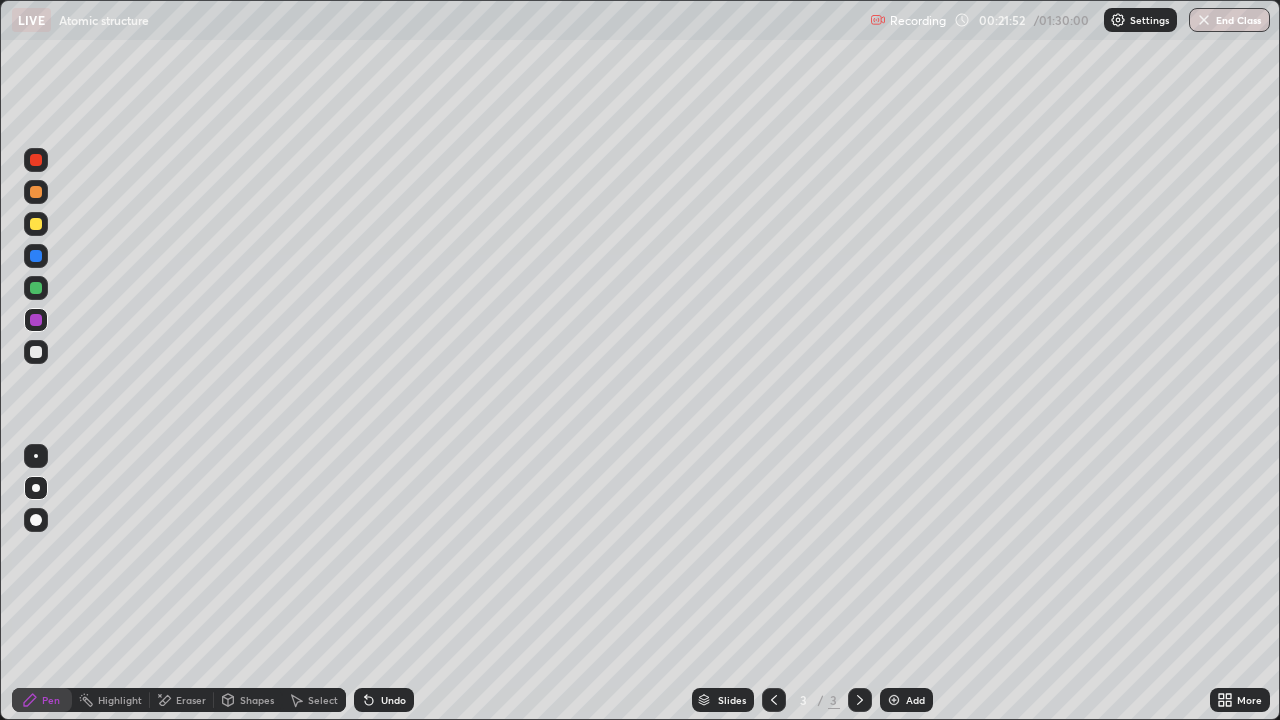 click on "Undo" at bounding box center (384, 700) 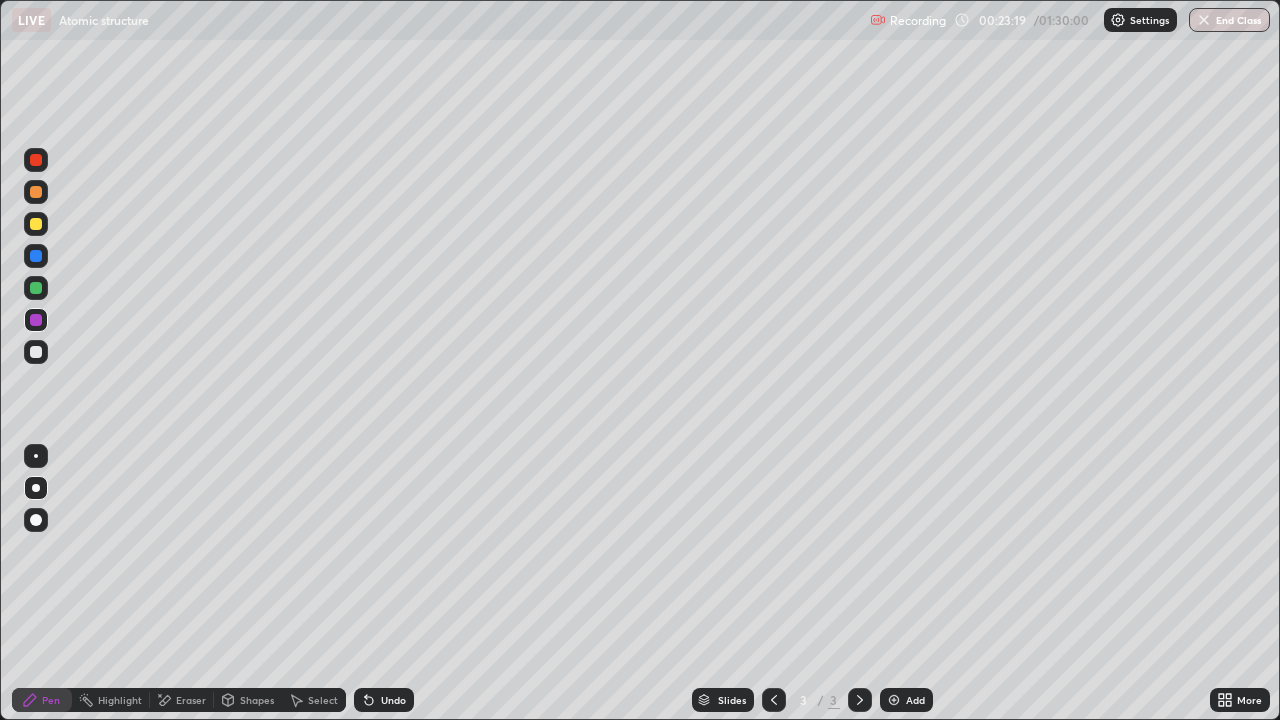 click at bounding box center (894, 700) 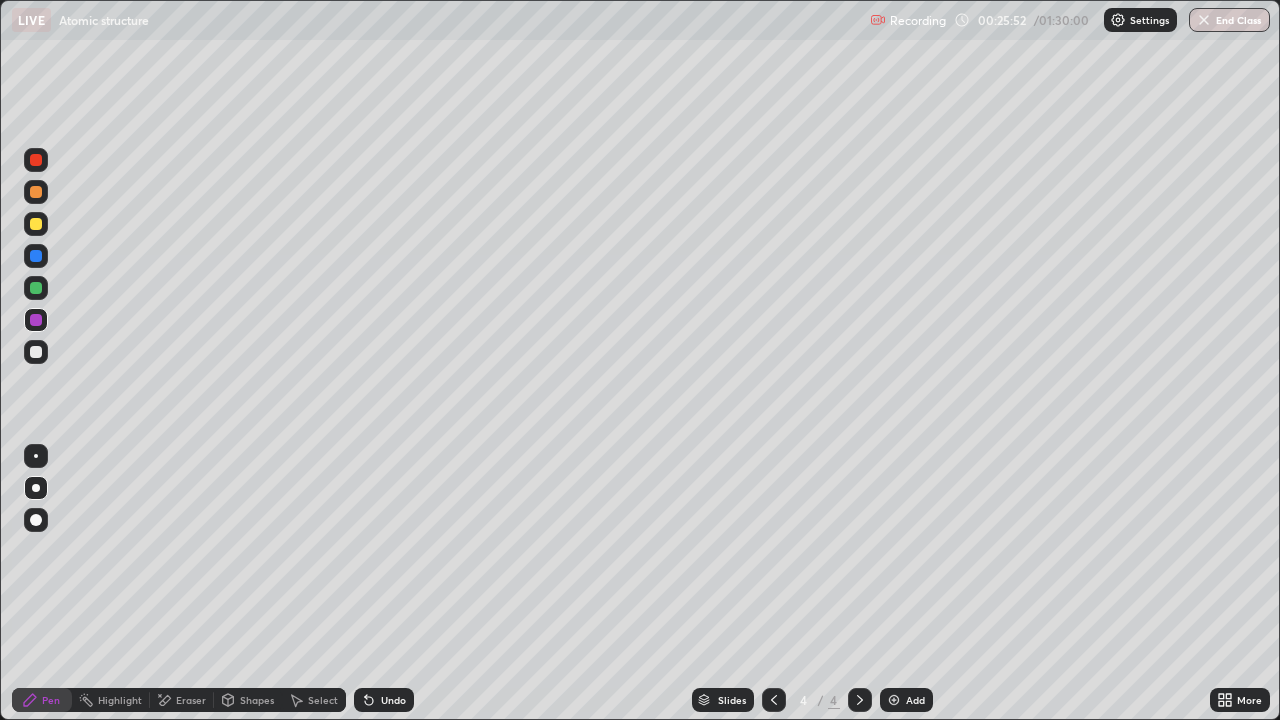 click on "Shapes" at bounding box center (248, 700) 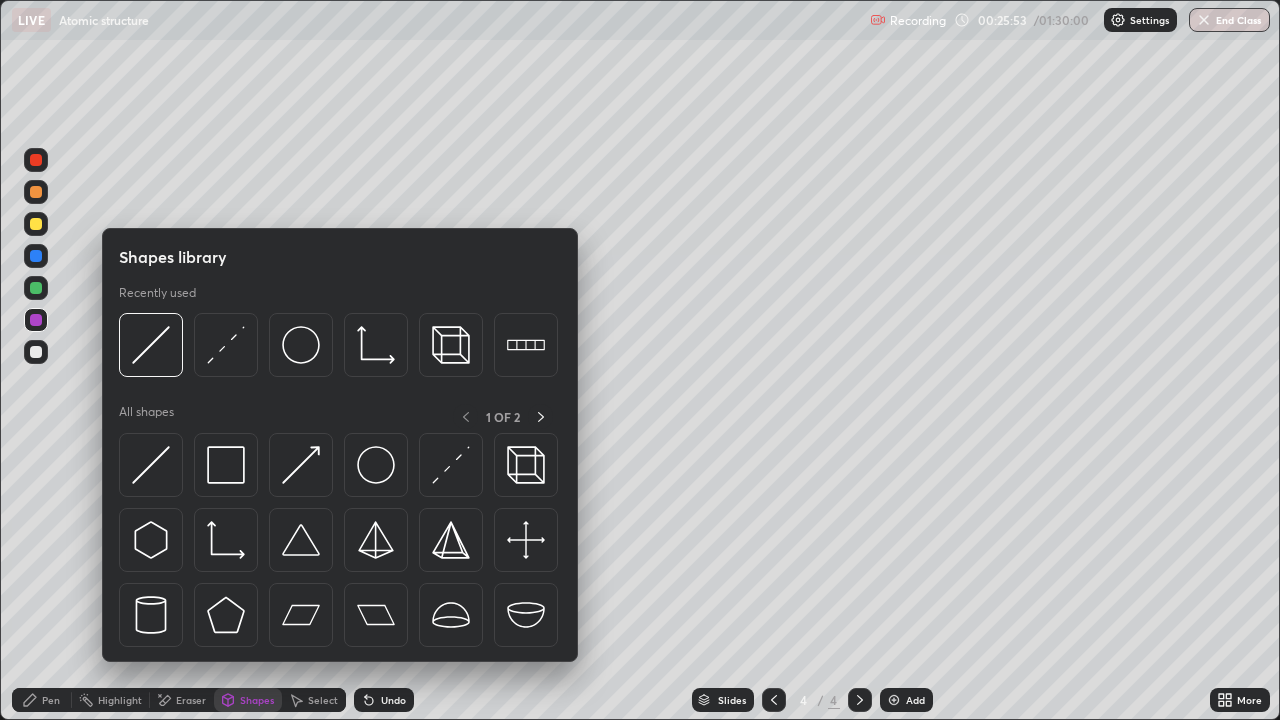 click on "Eraser" at bounding box center (191, 700) 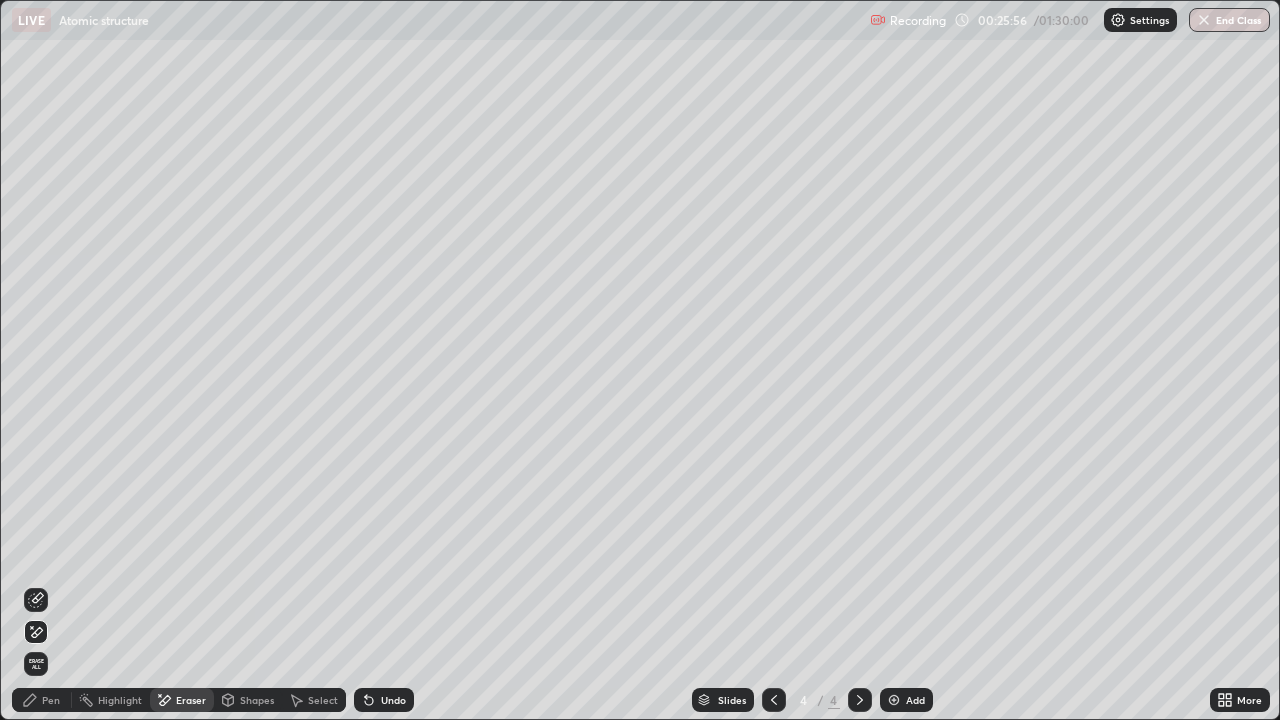 click on "Pen" at bounding box center [42, 700] 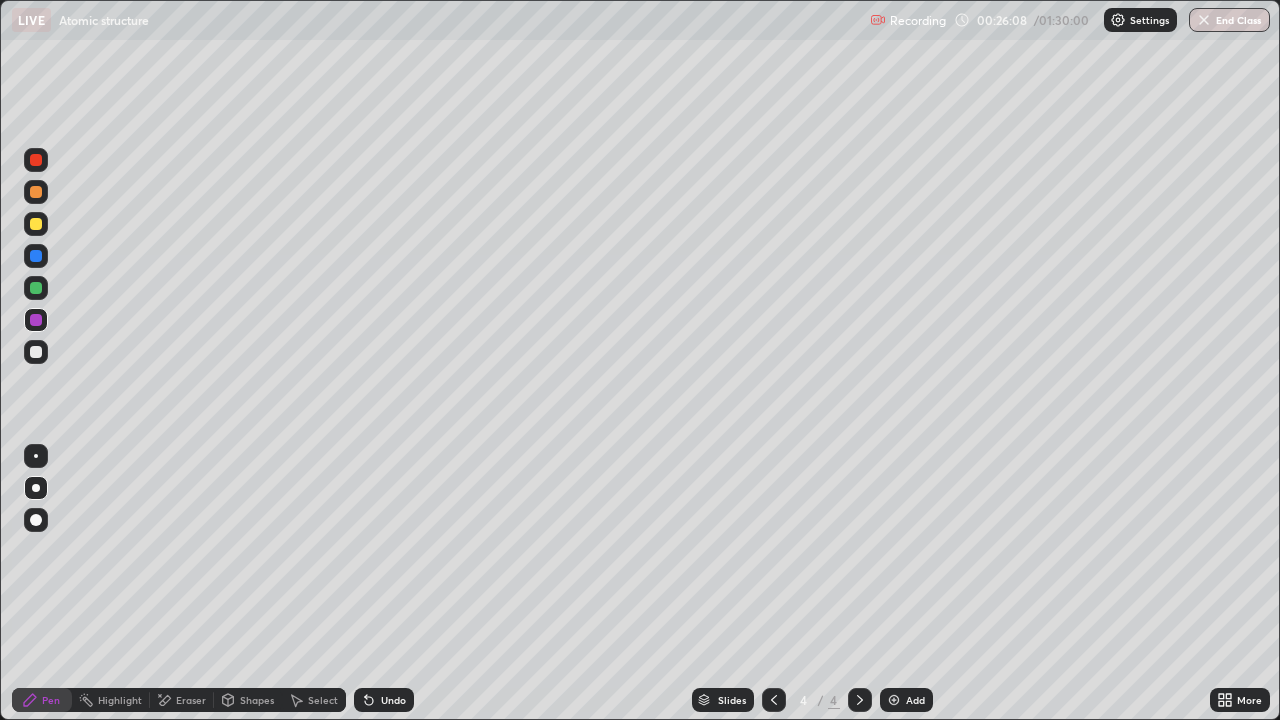 click at bounding box center [36, 192] 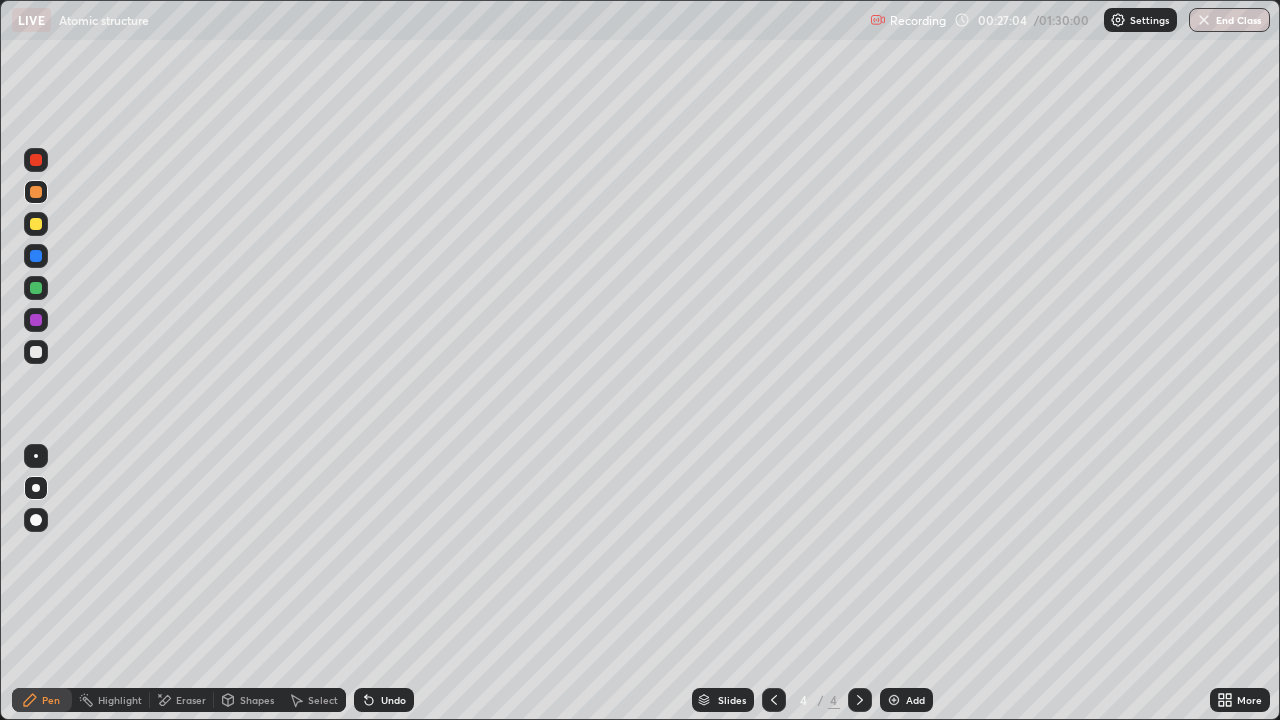 click on "Undo" at bounding box center (384, 700) 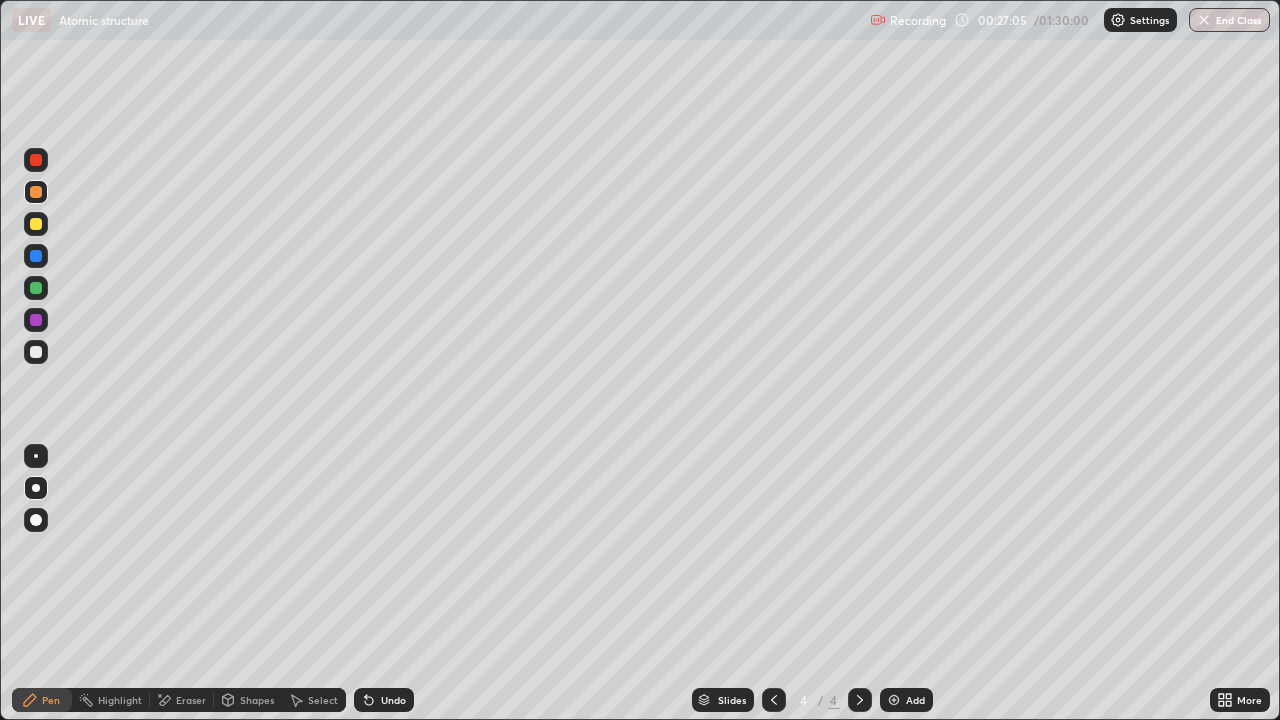 click 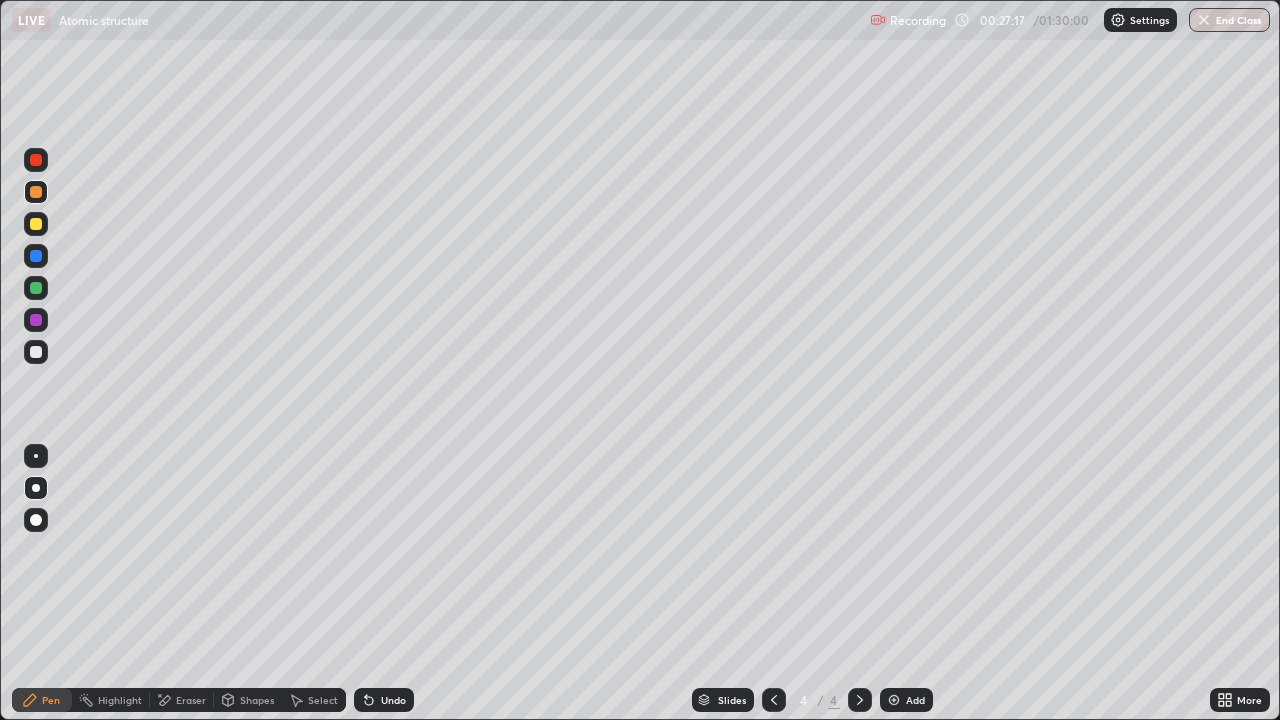 click on "Setting up your live class" at bounding box center [640, 360] 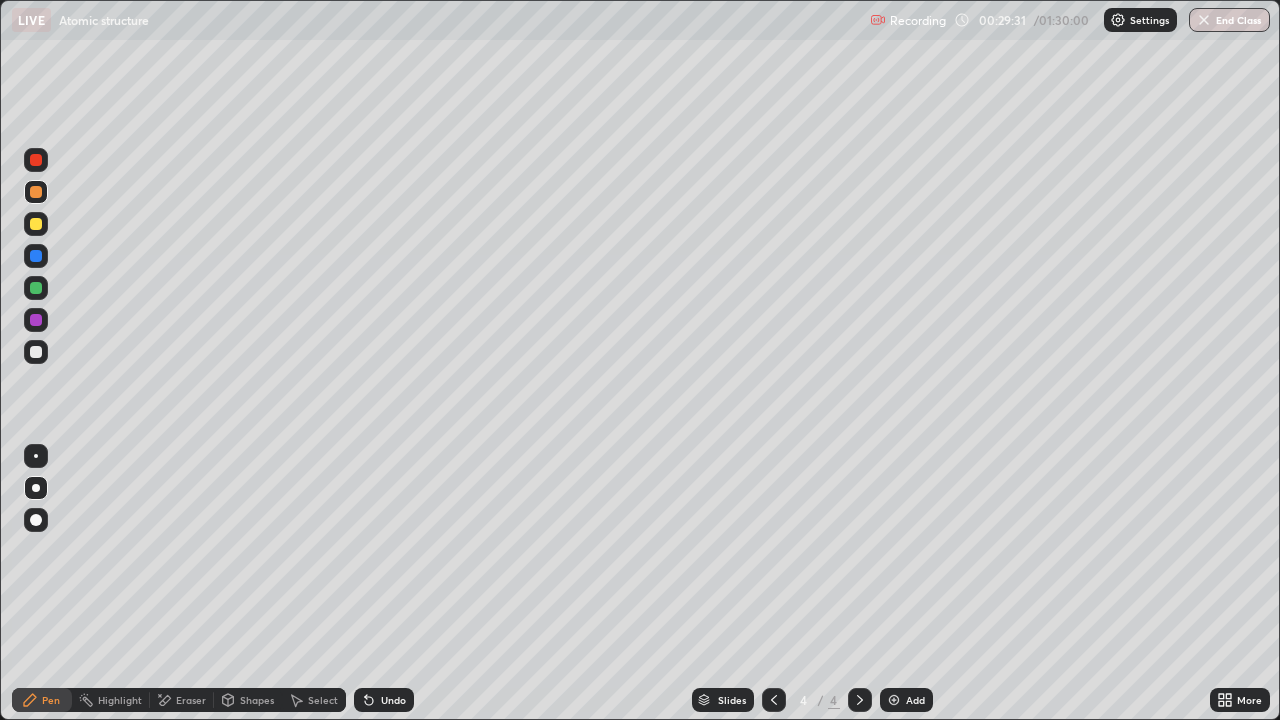 click on "Eraser" at bounding box center [182, 700] 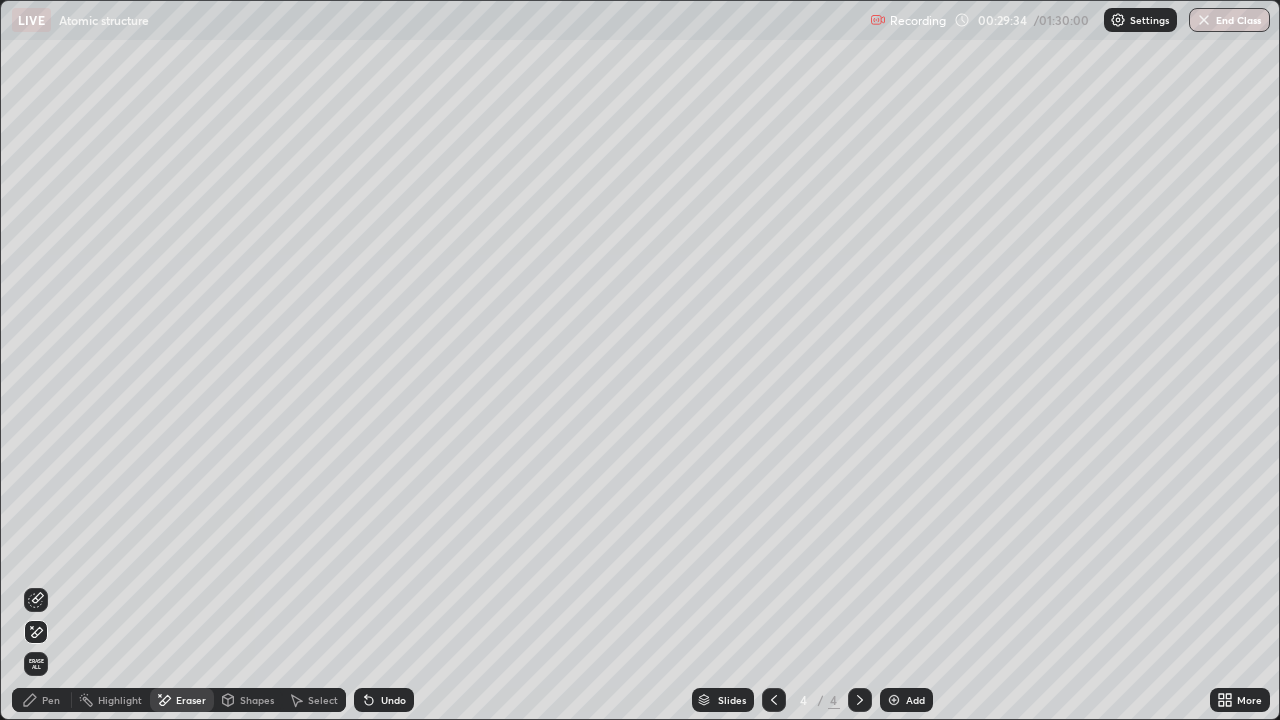 click on "Pen" at bounding box center (42, 700) 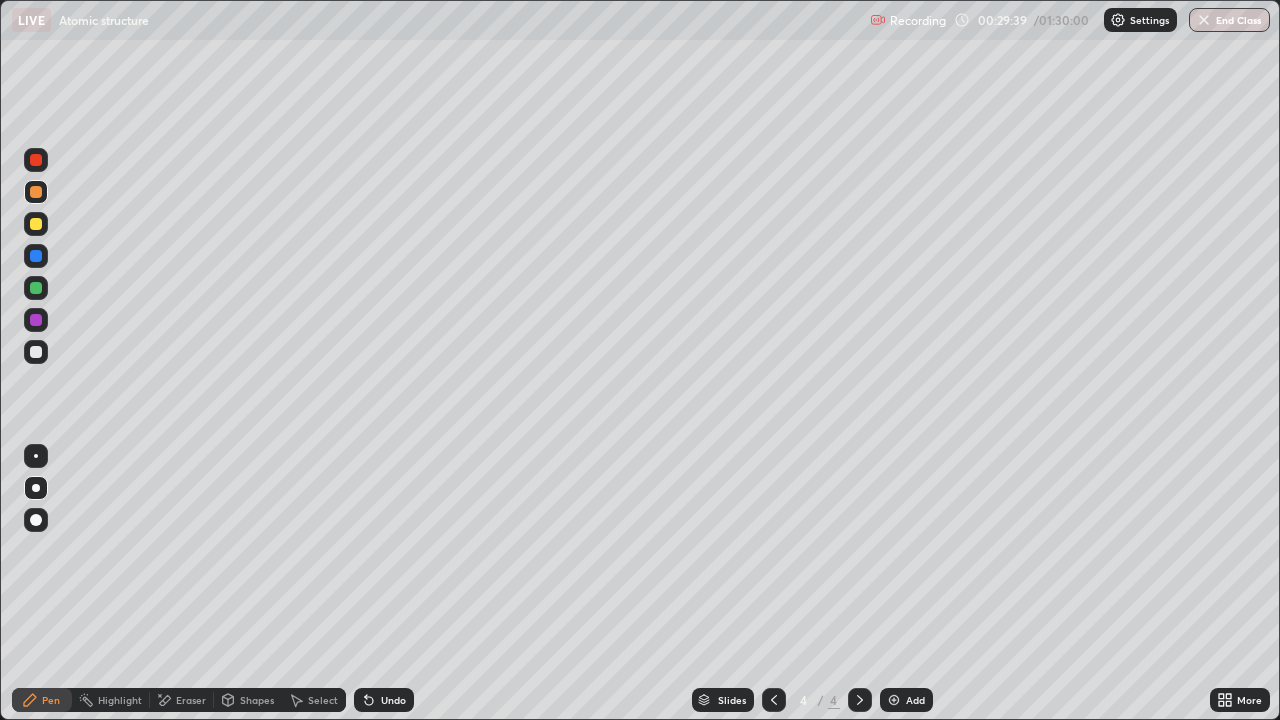 click 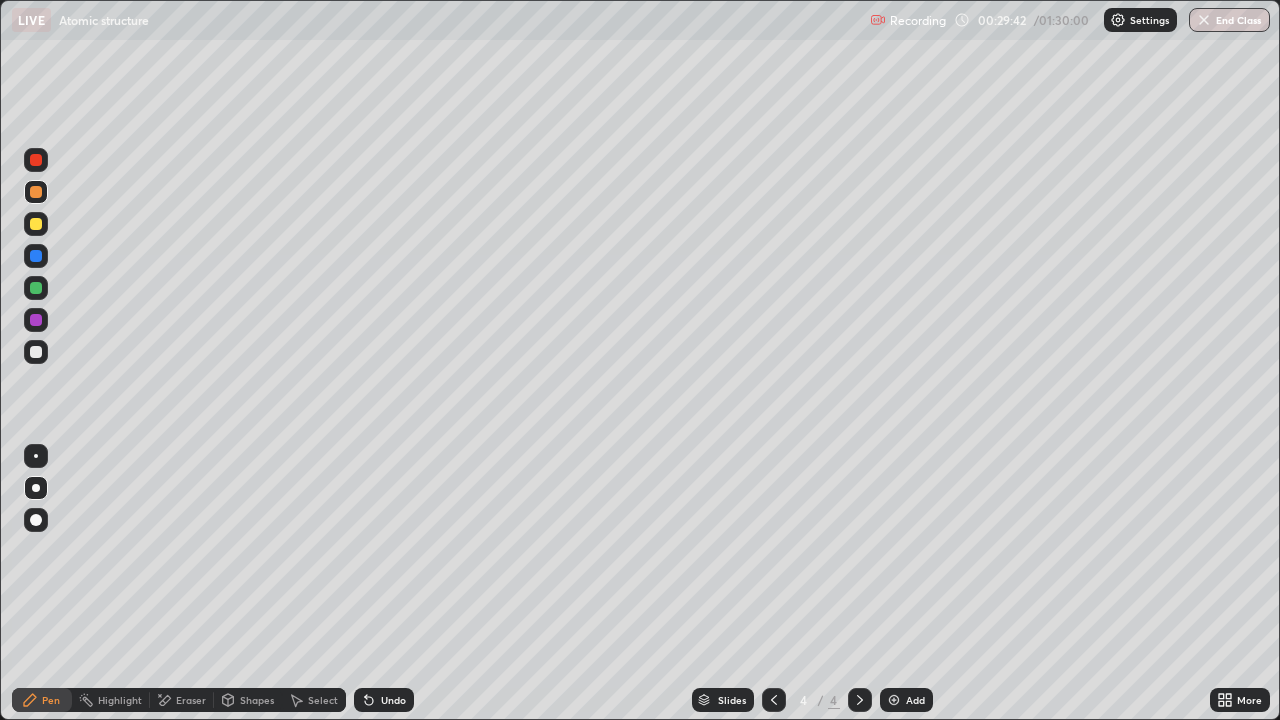 click on "Eraser" at bounding box center [191, 700] 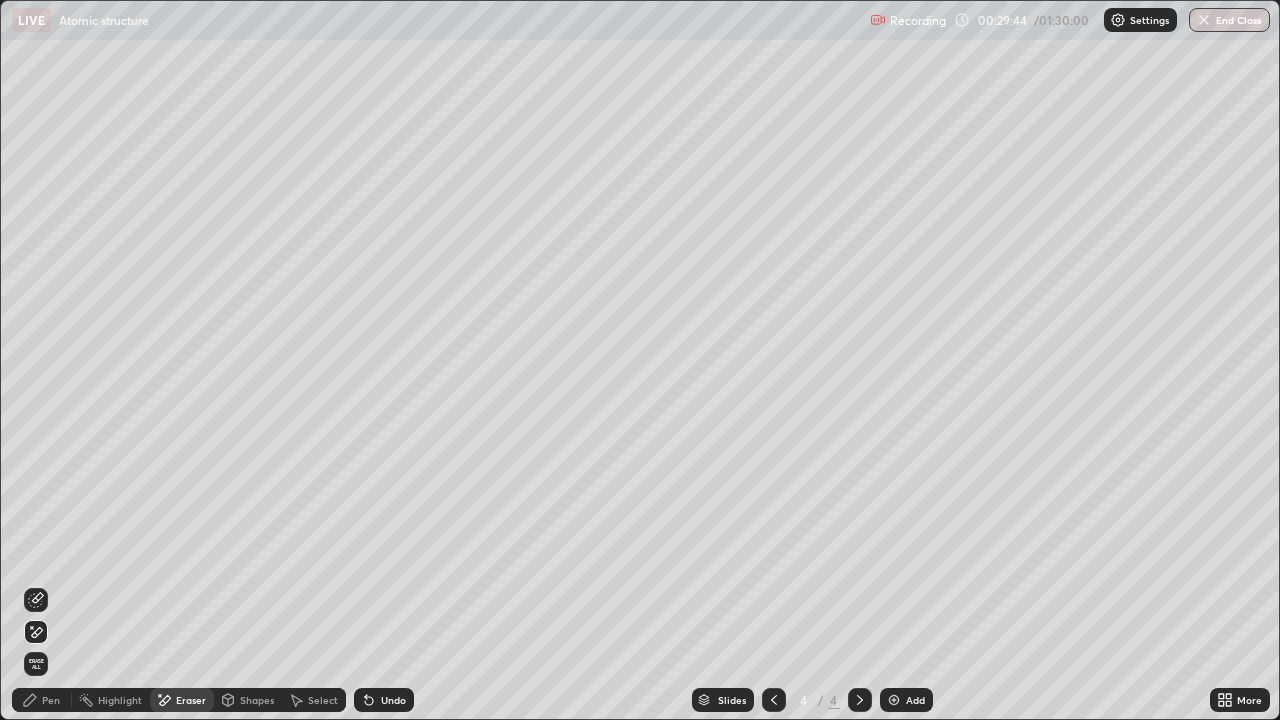 click on "Pen" at bounding box center (51, 700) 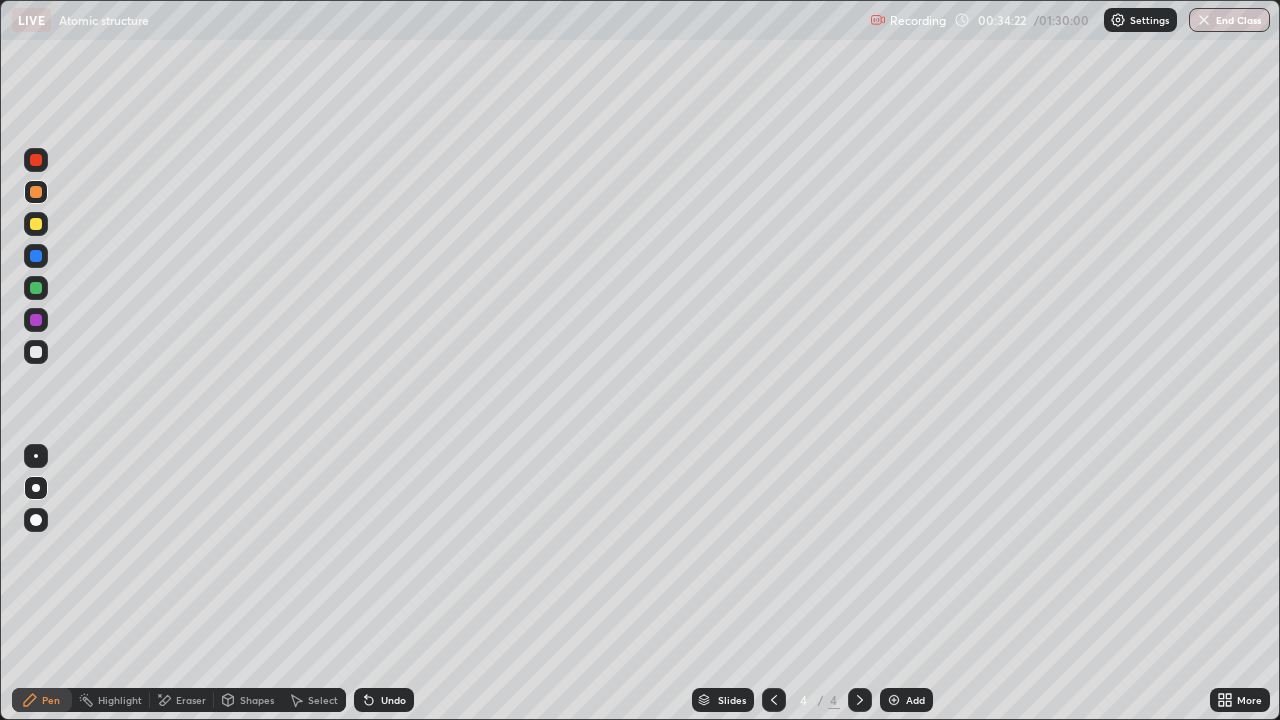 click at bounding box center (36, 160) 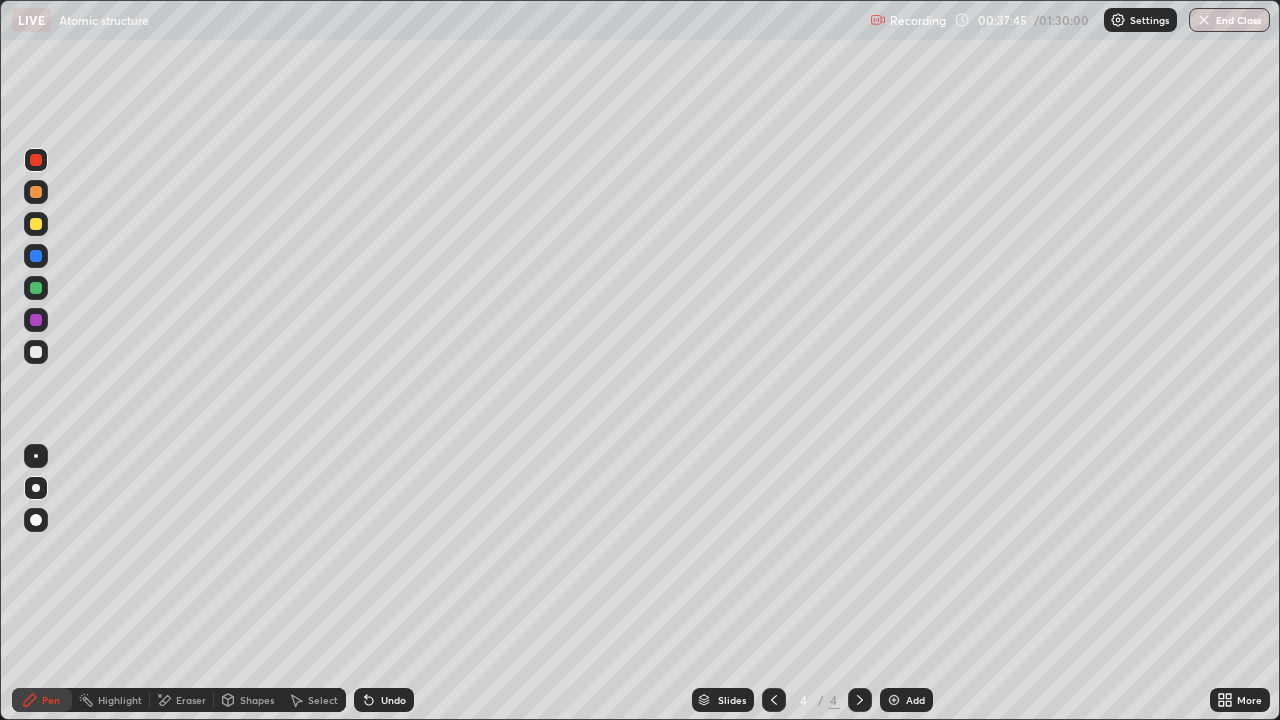 click 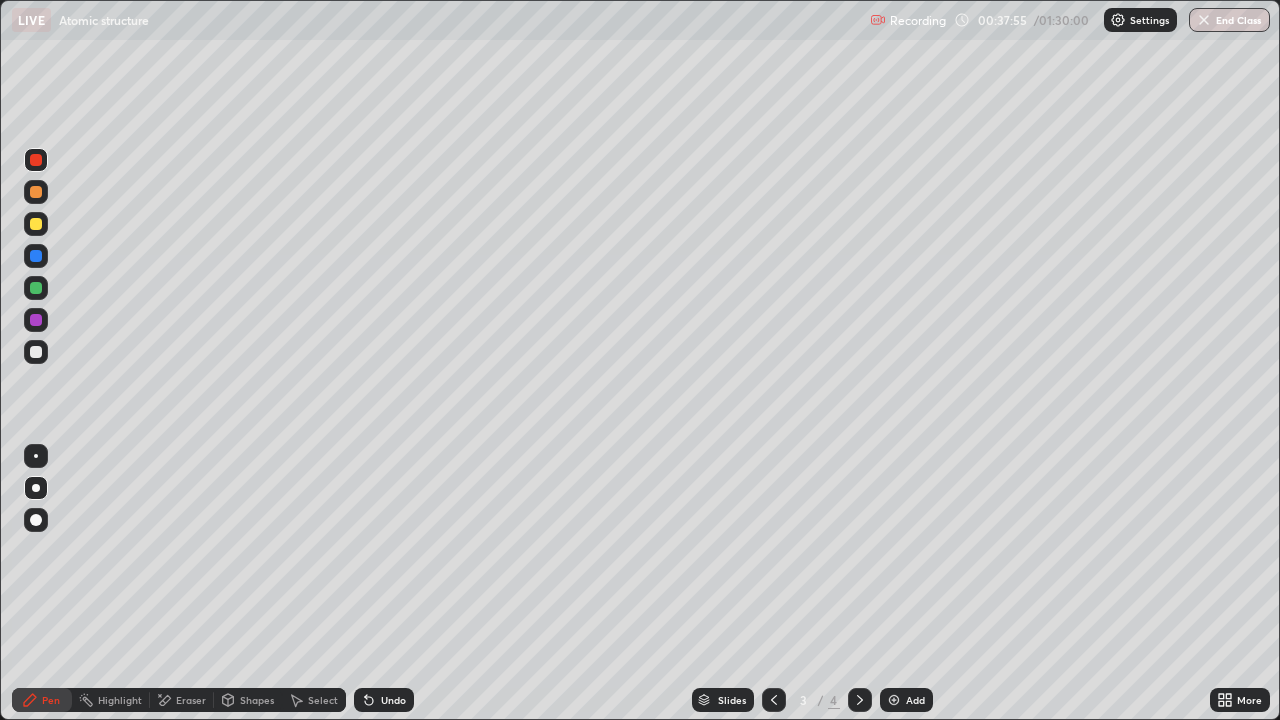 click 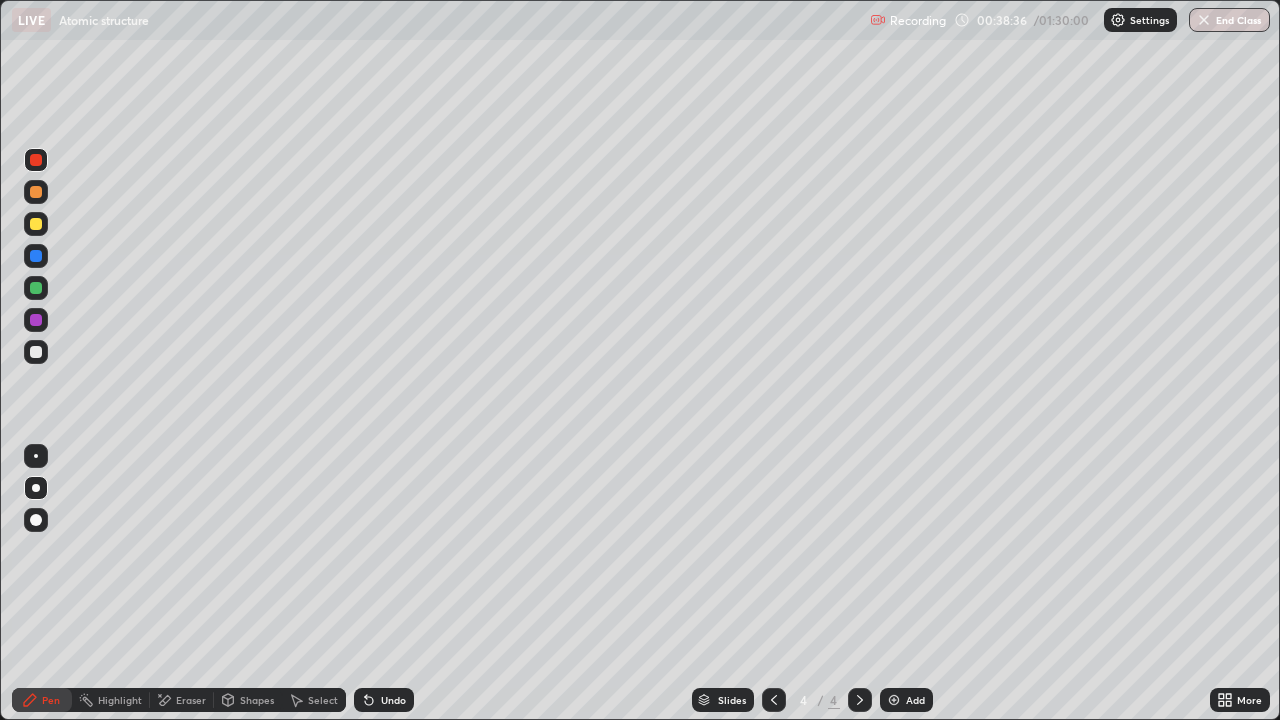 click on "Undo" at bounding box center [393, 700] 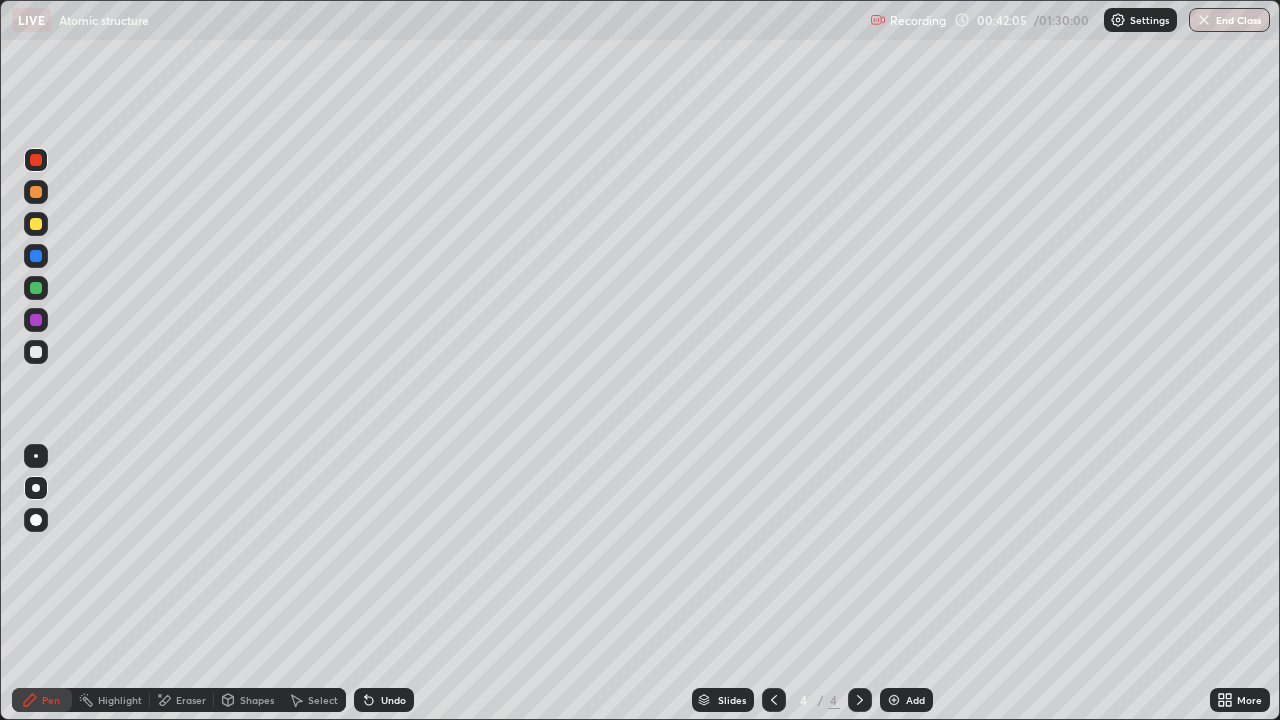 click on "Add" at bounding box center (906, 700) 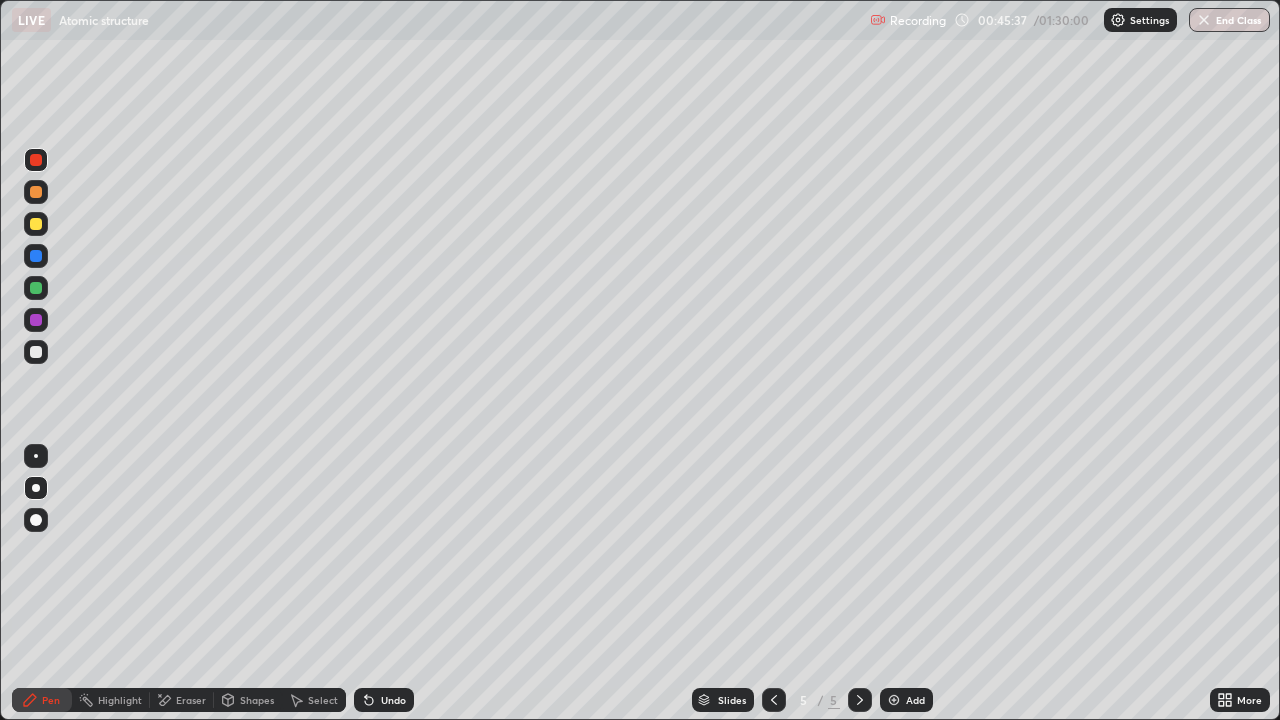 click on "Undo" at bounding box center (393, 700) 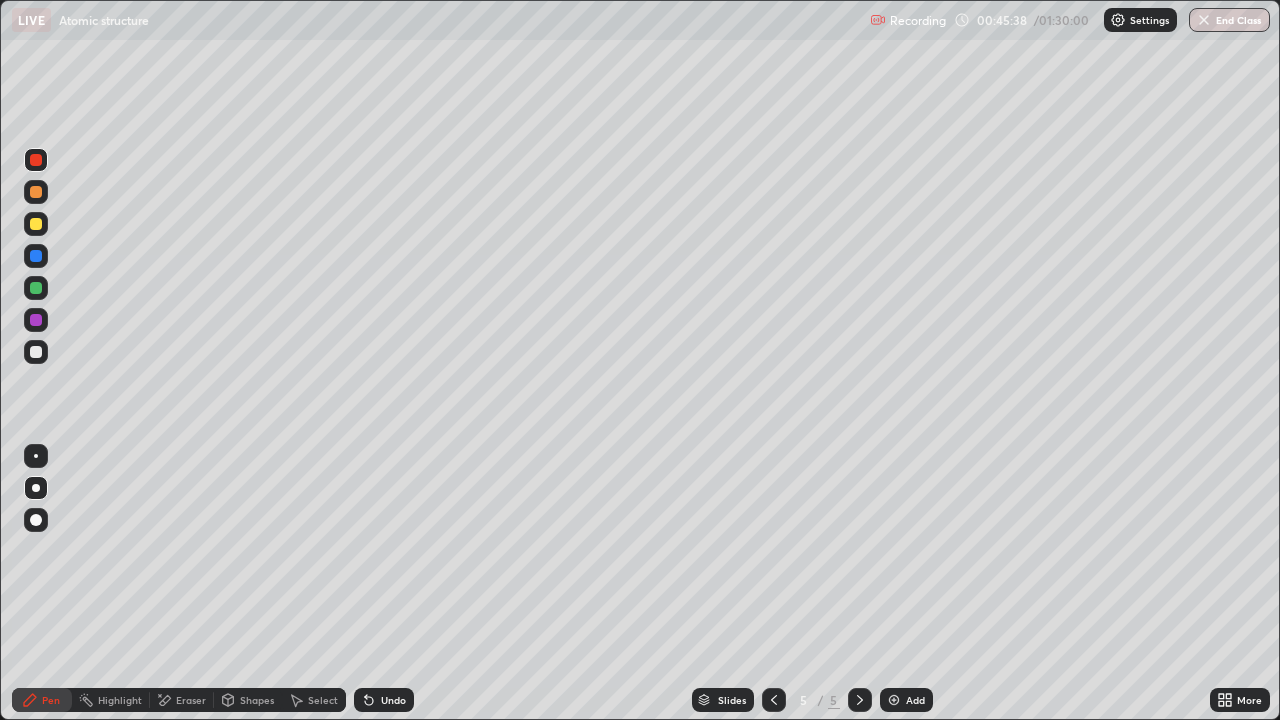 click on "Undo" at bounding box center (384, 700) 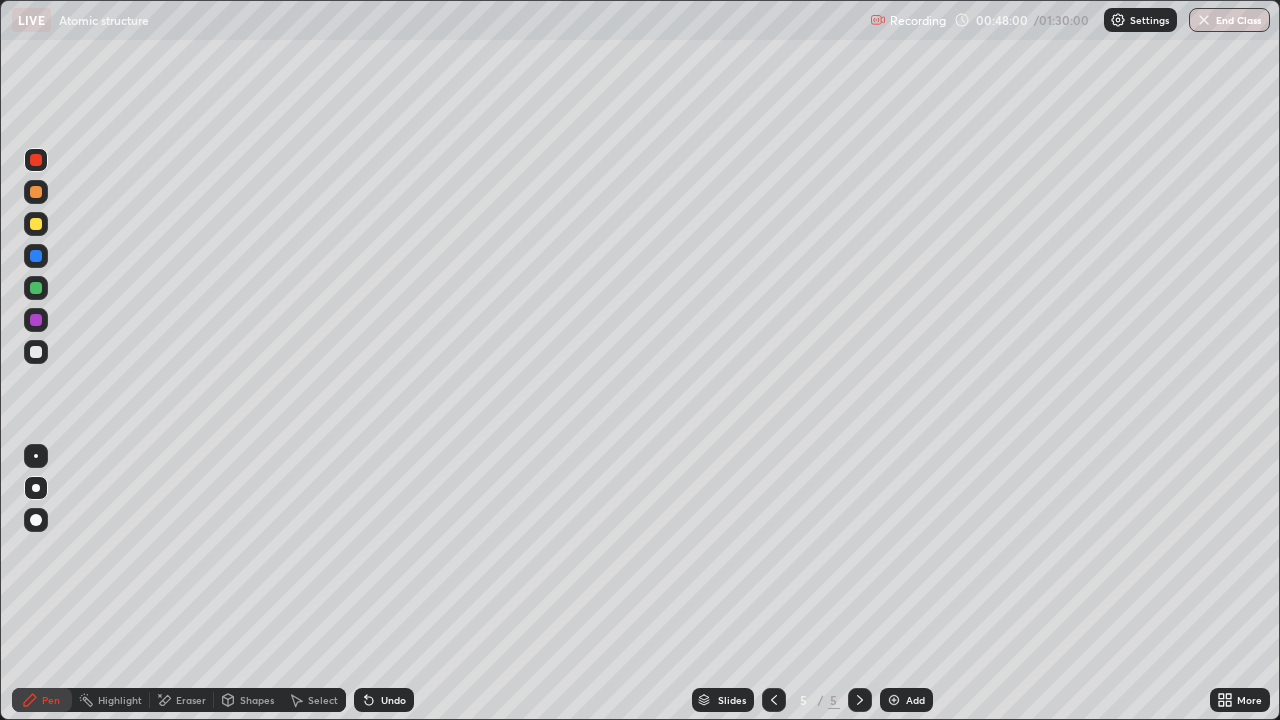 click on "Undo" at bounding box center (393, 700) 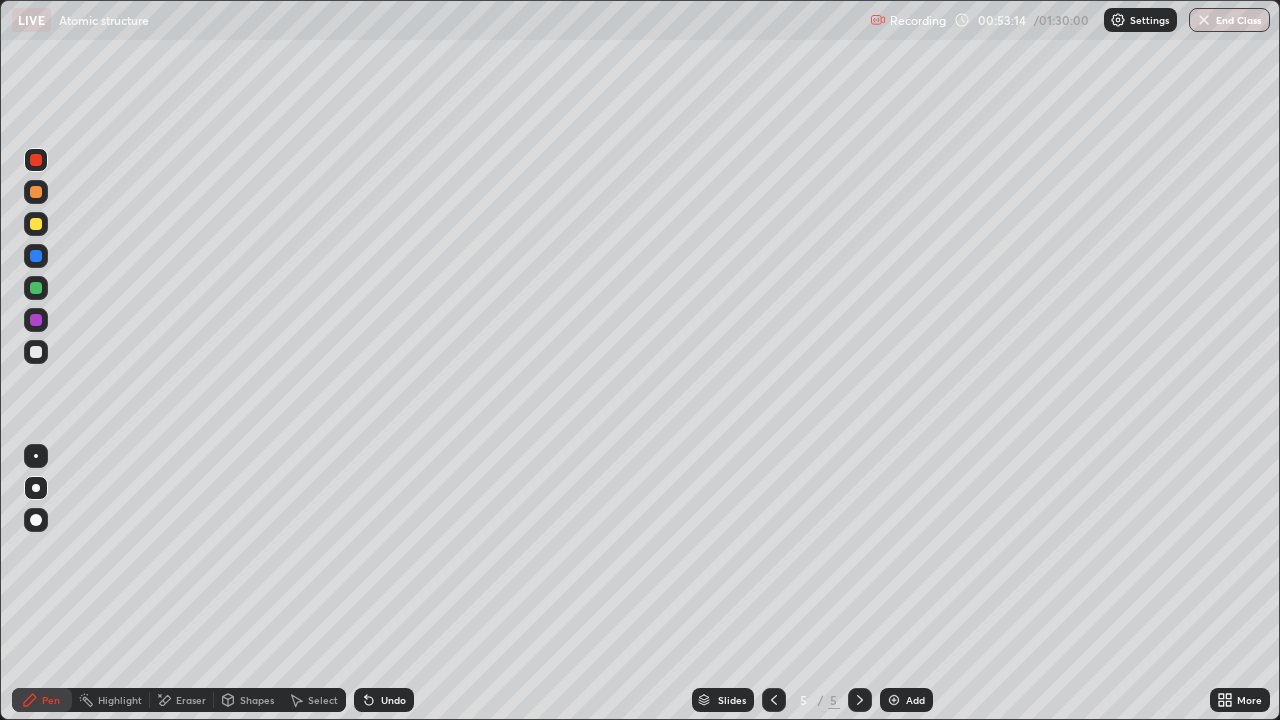 click on "Undo" at bounding box center [384, 700] 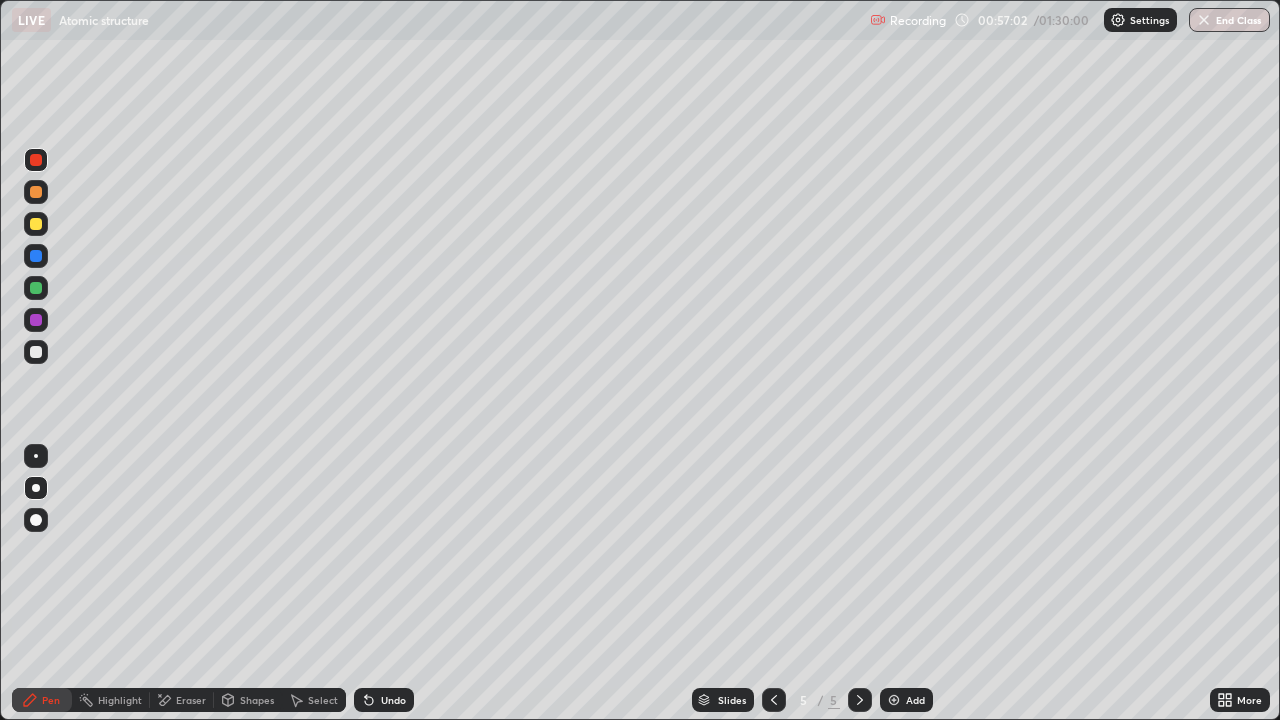 click at bounding box center [894, 700] 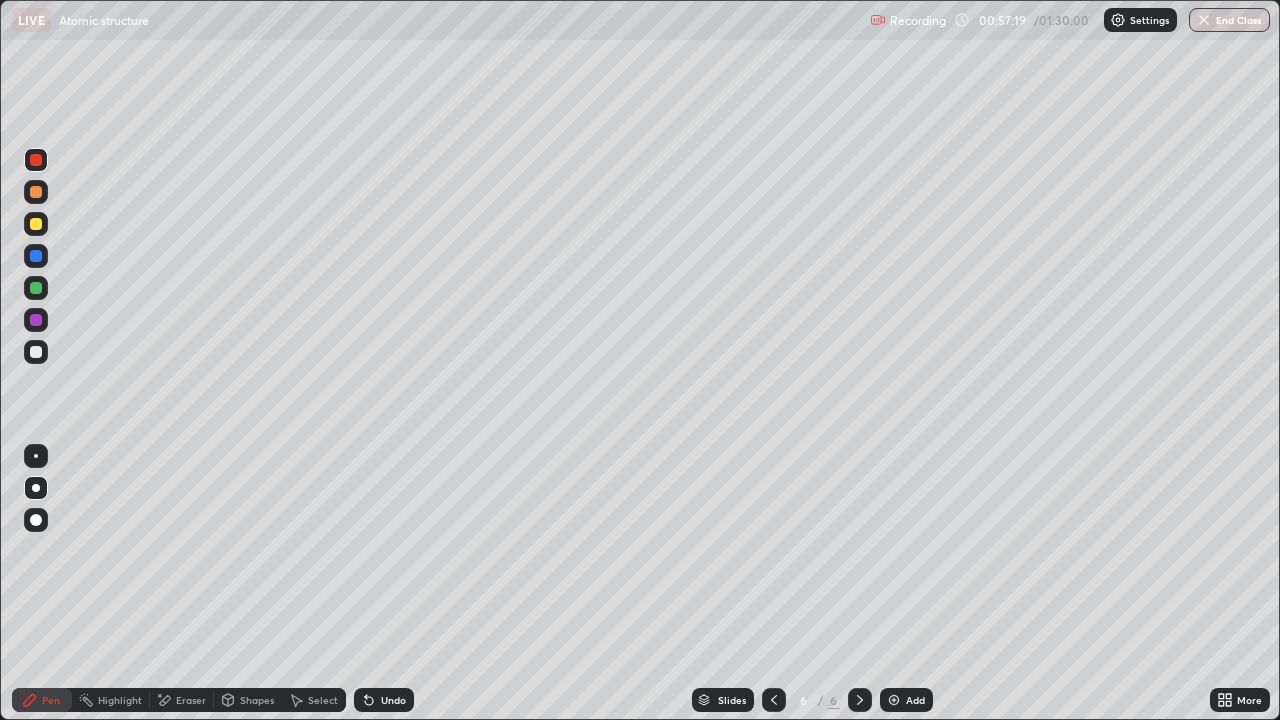 click on "Undo" at bounding box center (384, 700) 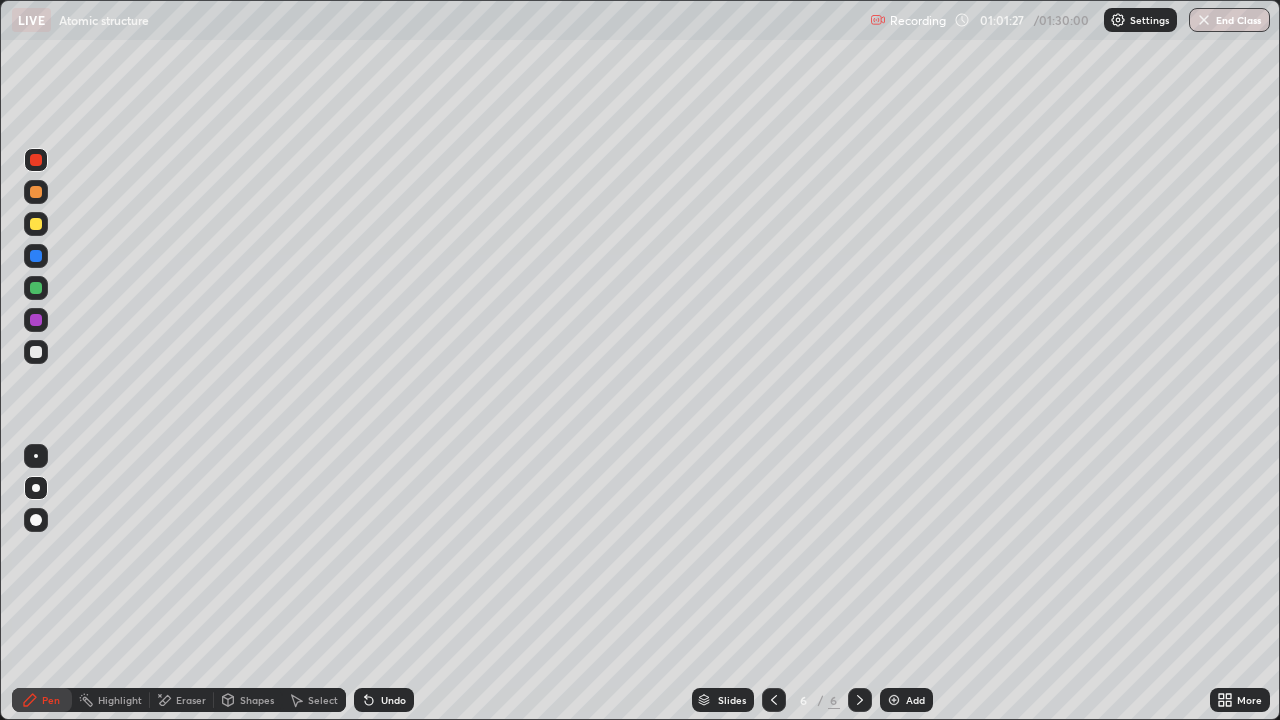 click 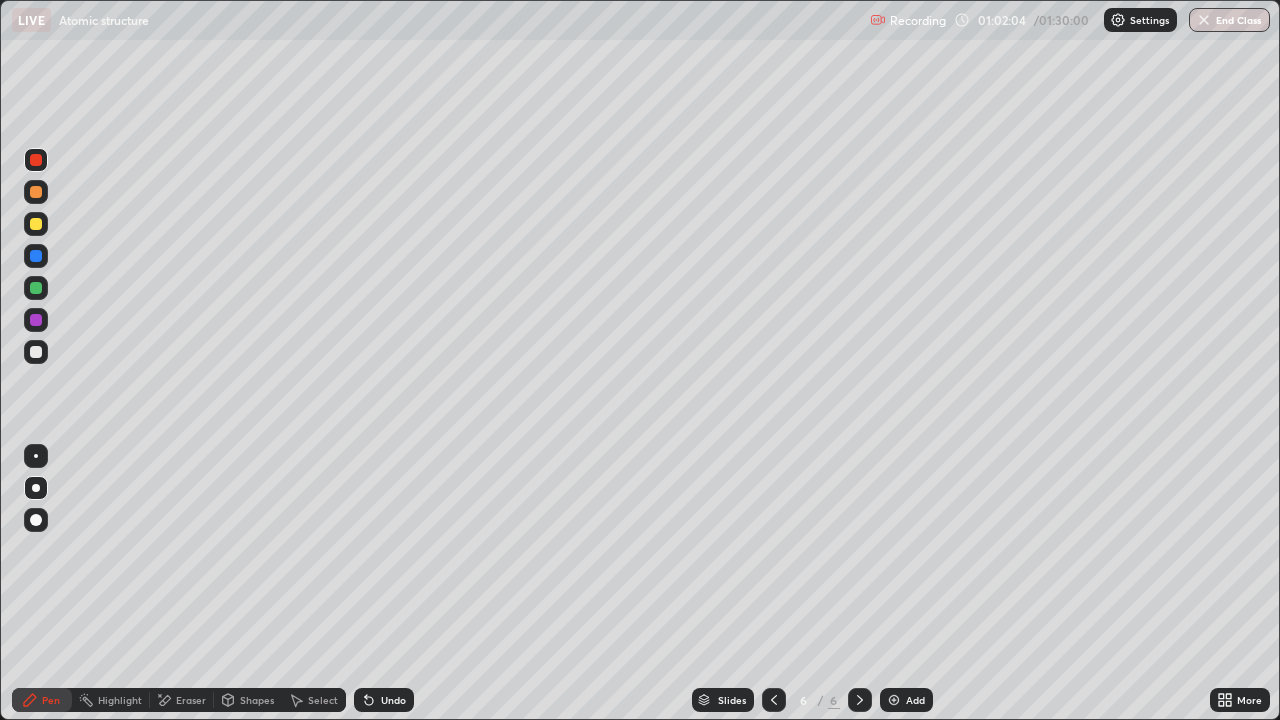 click on "Undo" at bounding box center [393, 700] 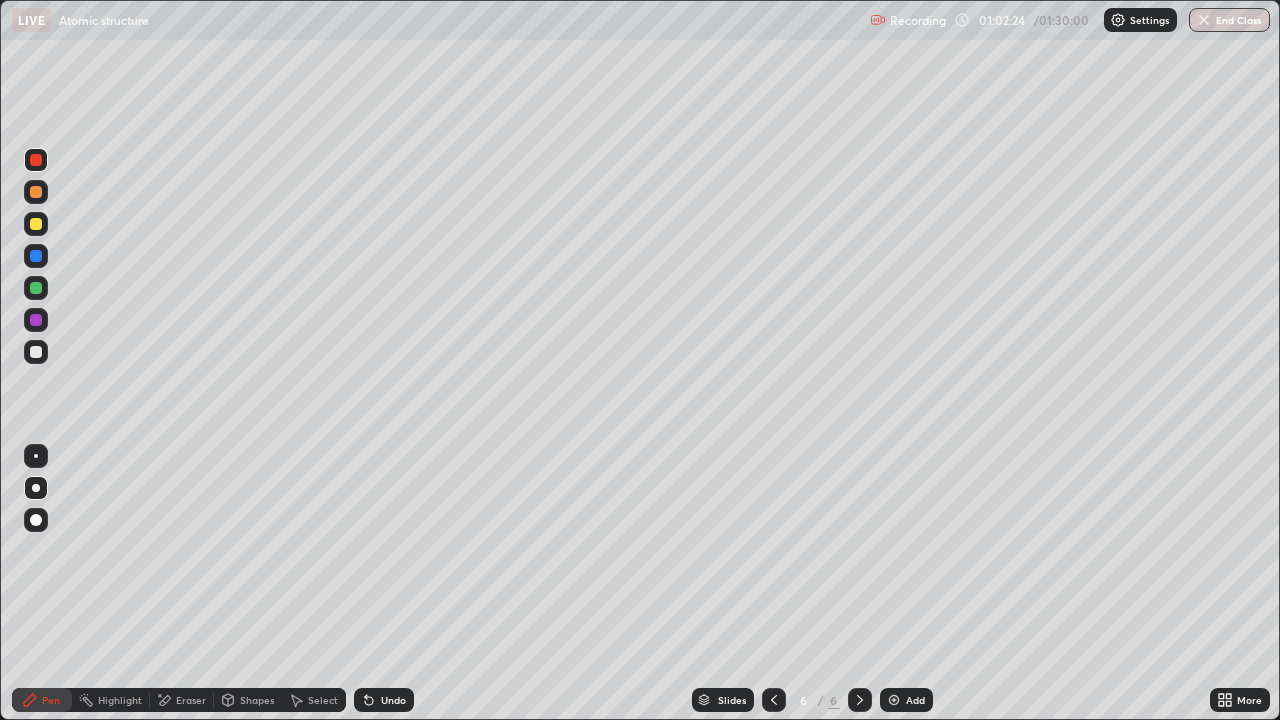 click on "Erase all" at bounding box center [36, 360] 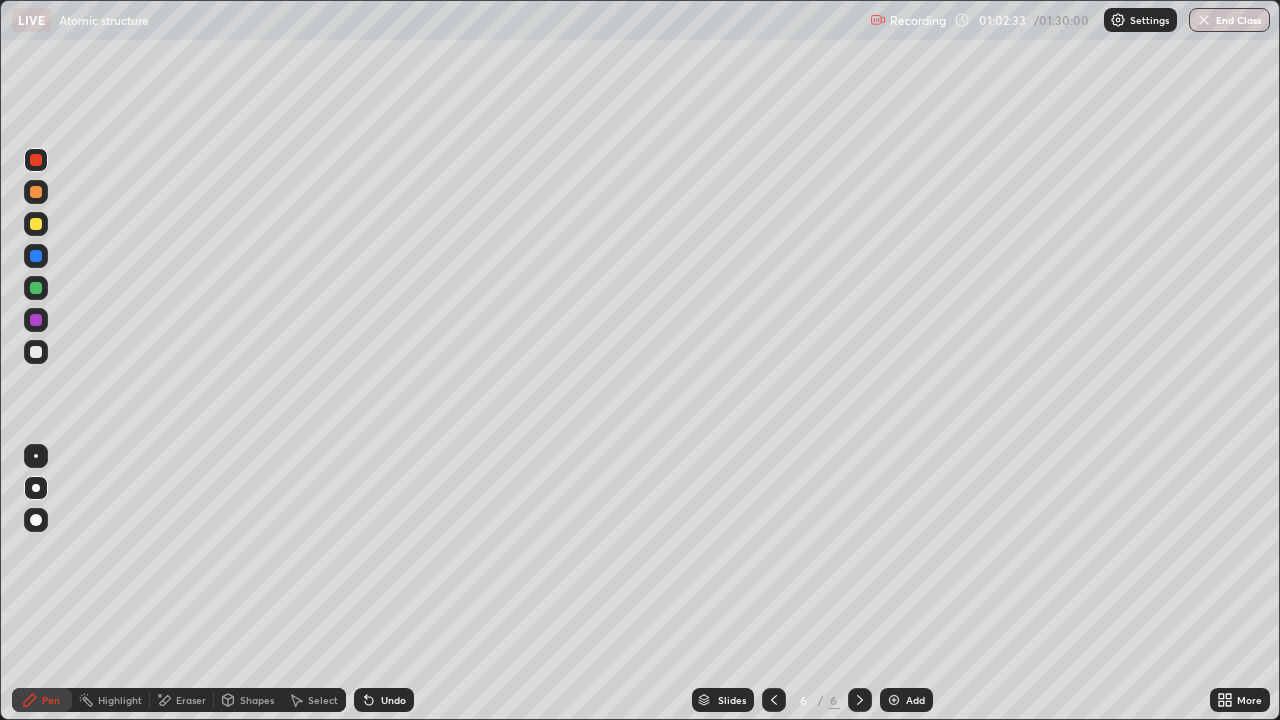 click on "Undo" at bounding box center [393, 700] 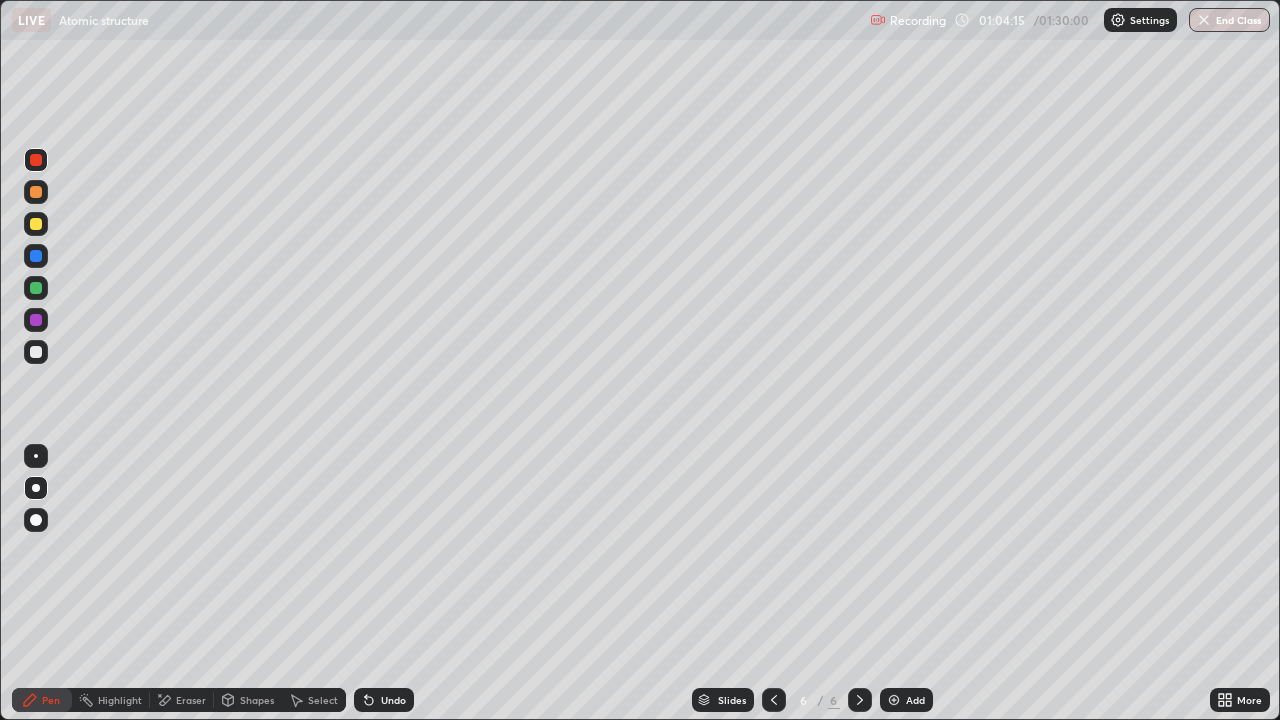 click on "Eraser" at bounding box center (191, 700) 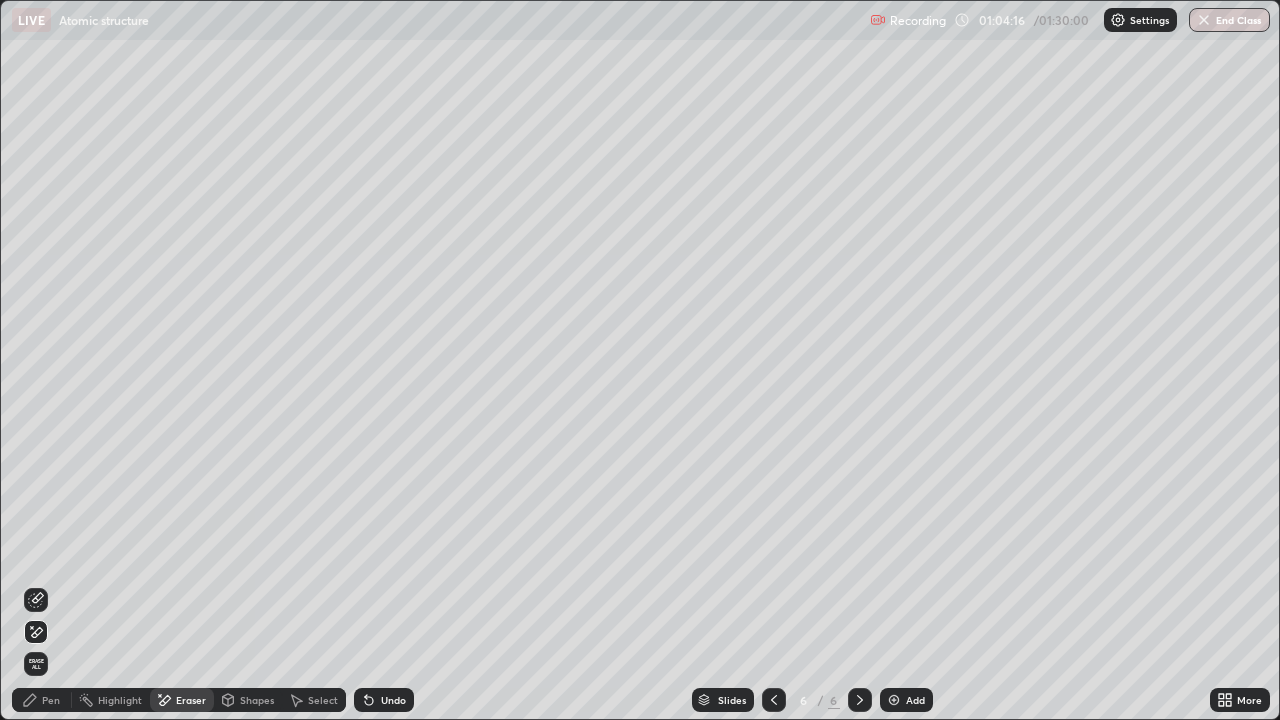 click on "Pen" at bounding box center [51, 700] 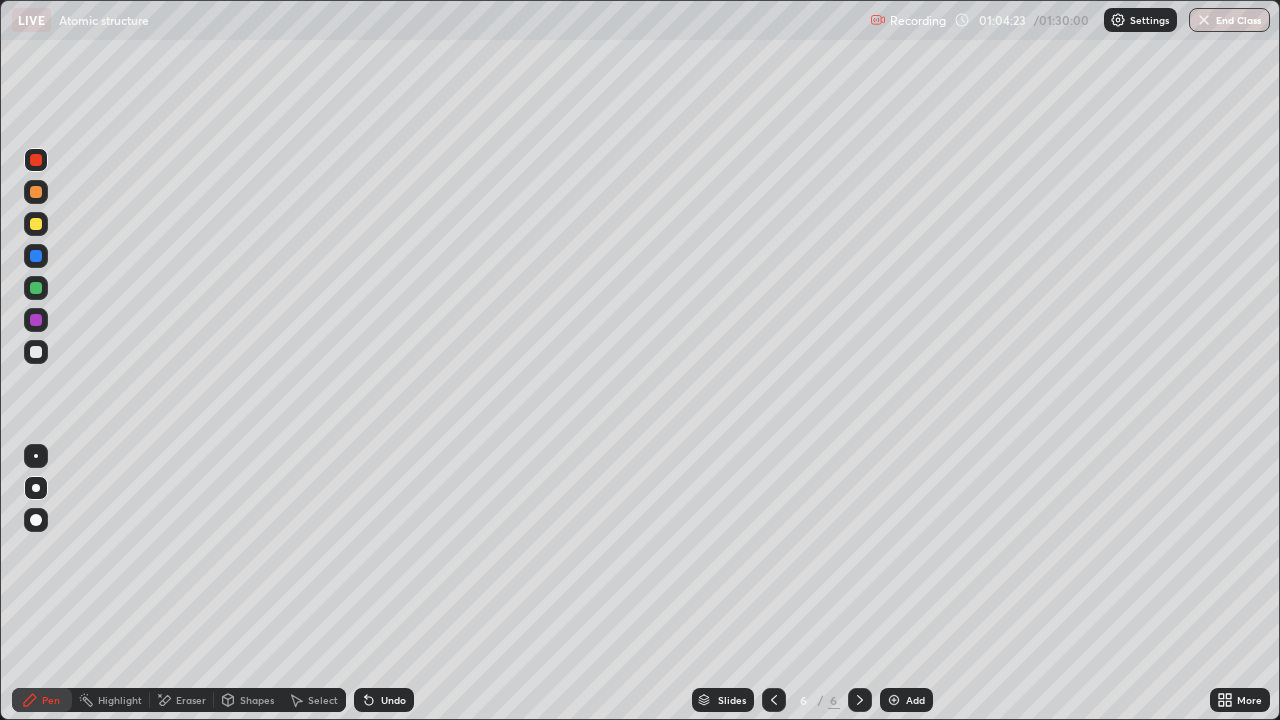 click on "Undo" at bounding box center (393, 700) 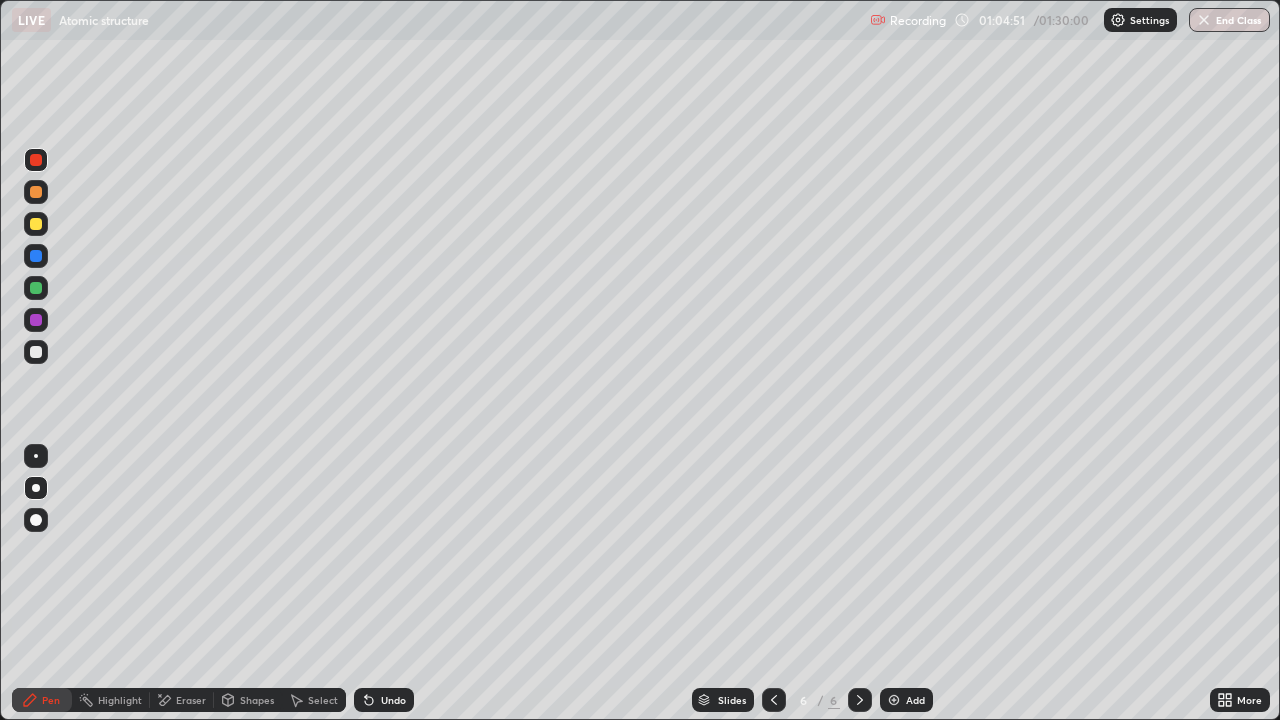 click on "Eraser" at bounding box center (182, 700) 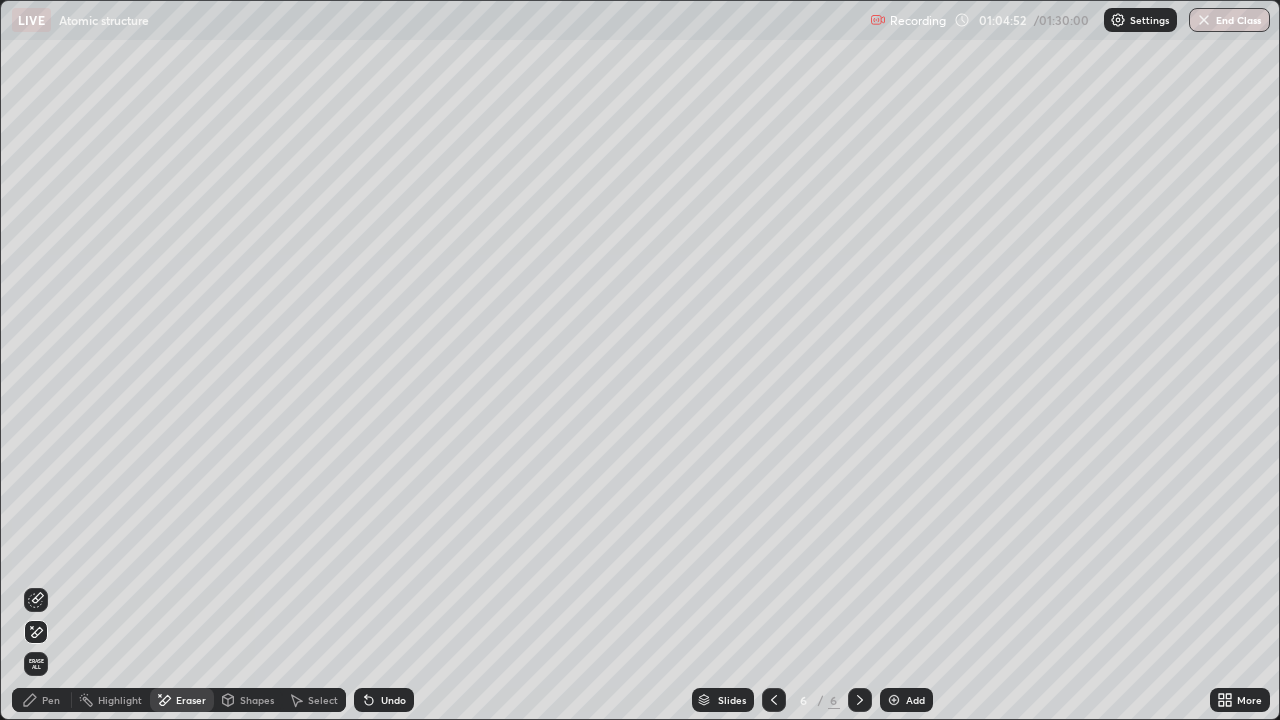 click 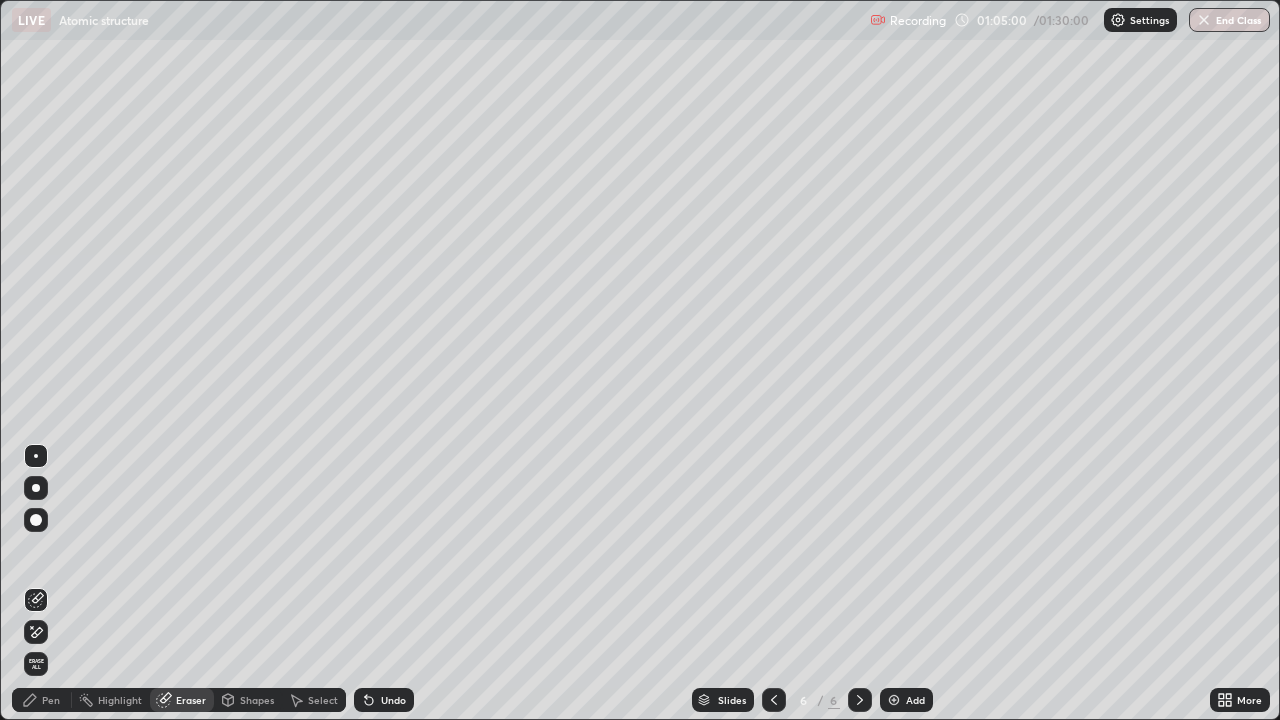 click on "Pen" at bounding box center [51, 700] 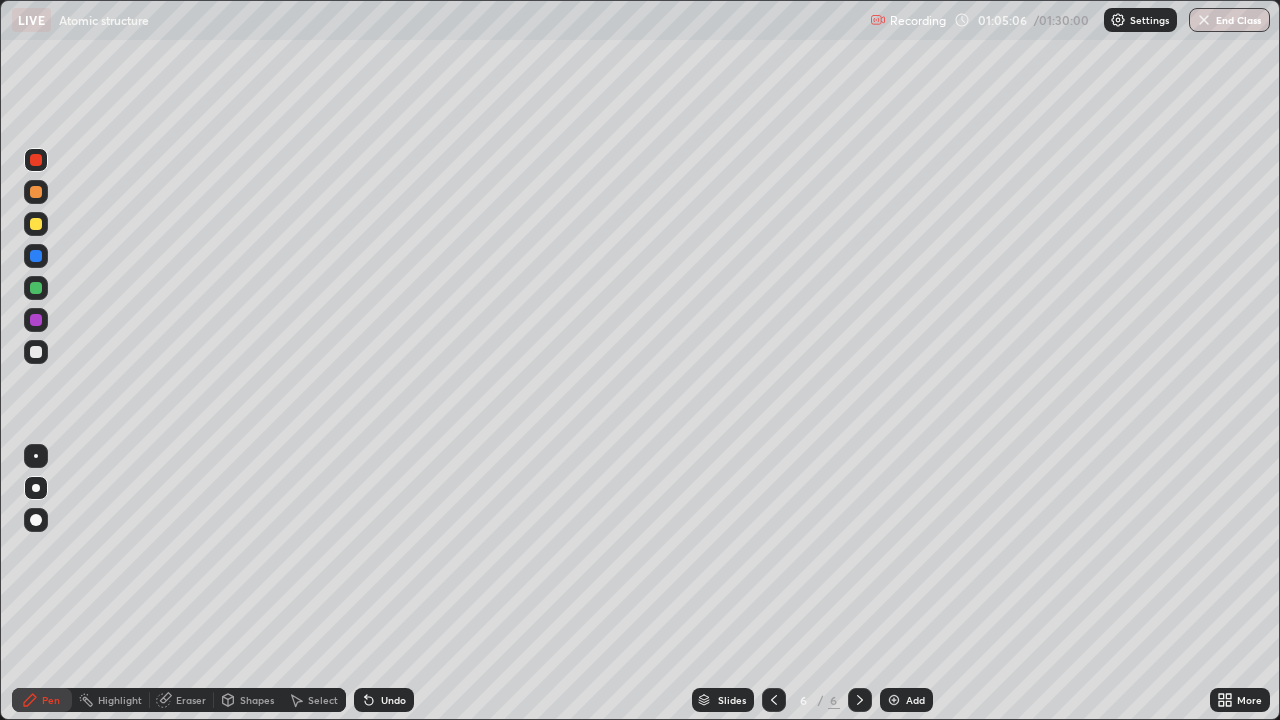 click on "Eraser" at bounding box center (191, 700) 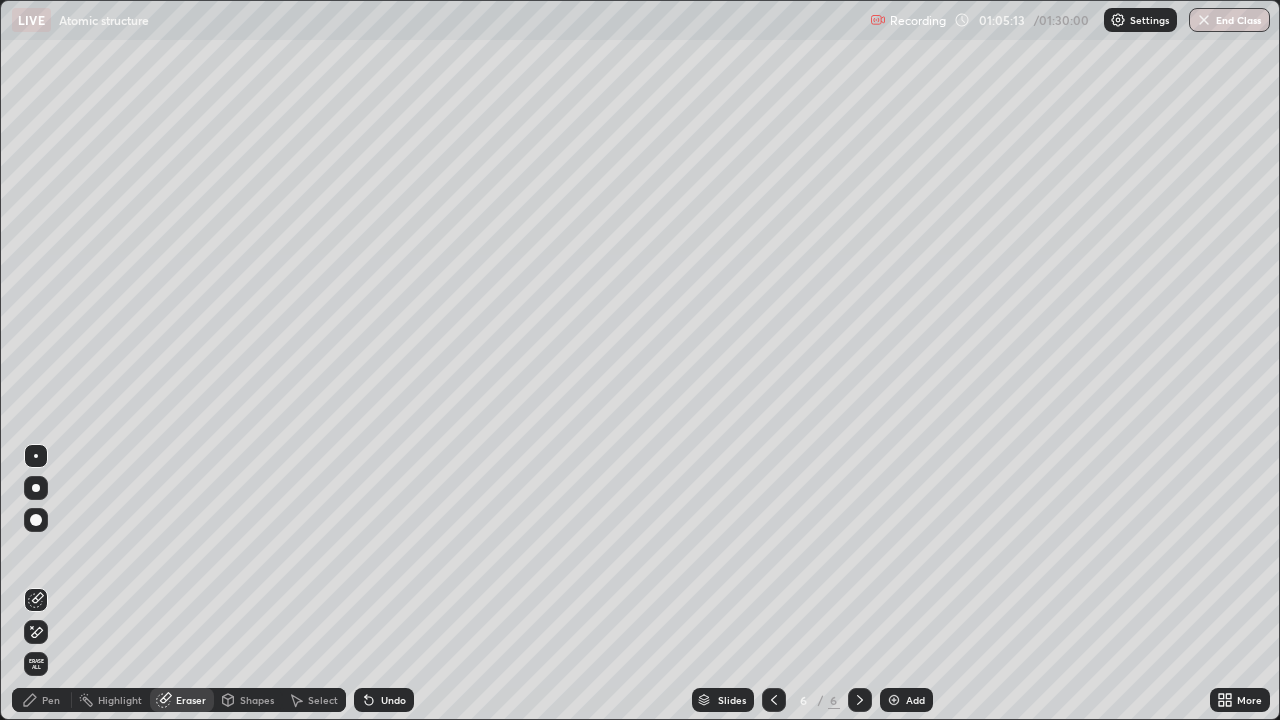 click on "Pen" at bounding box center [42, 700] 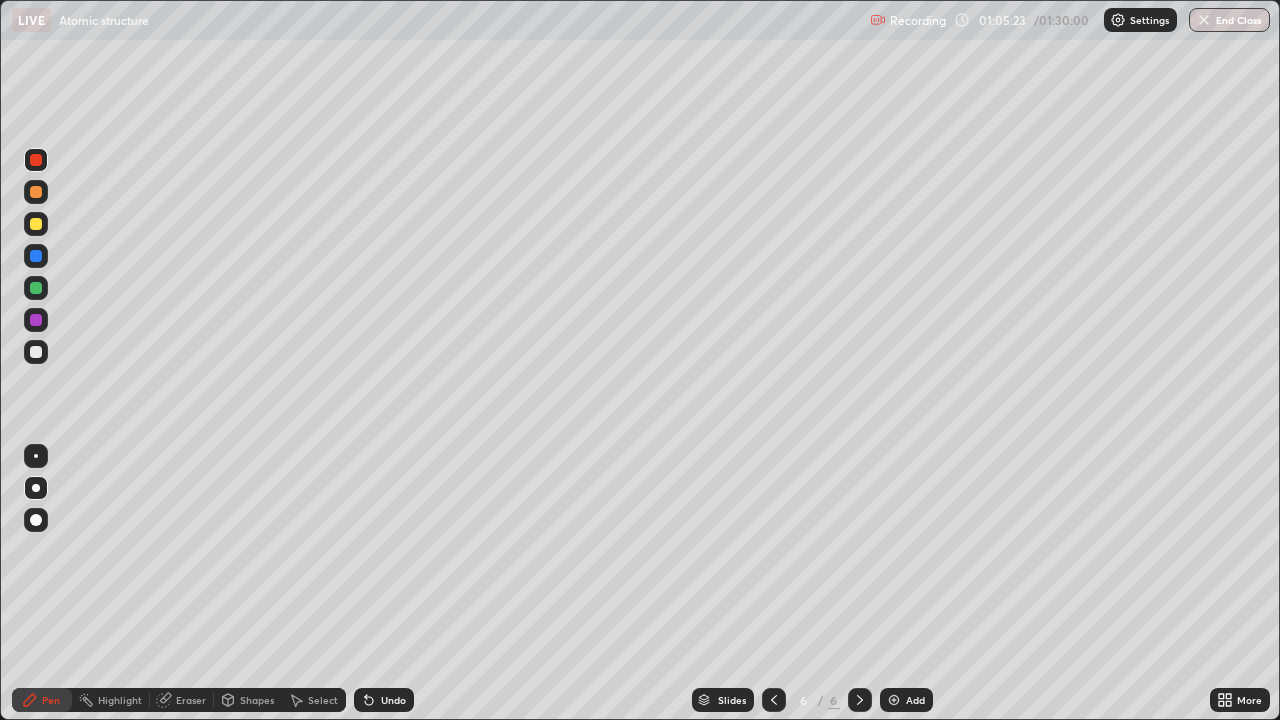 click on "Undo" at bounding box center (393, 700) 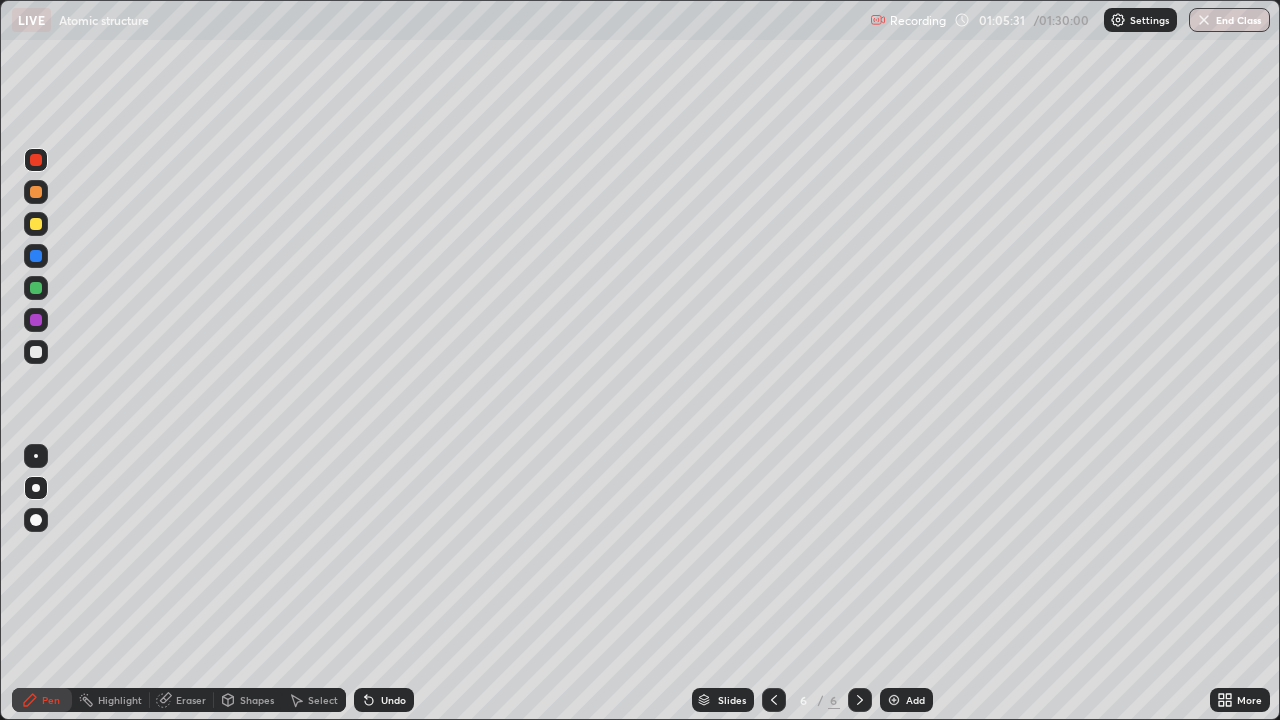 click on "Eraser" at bounding box center [191, 700] 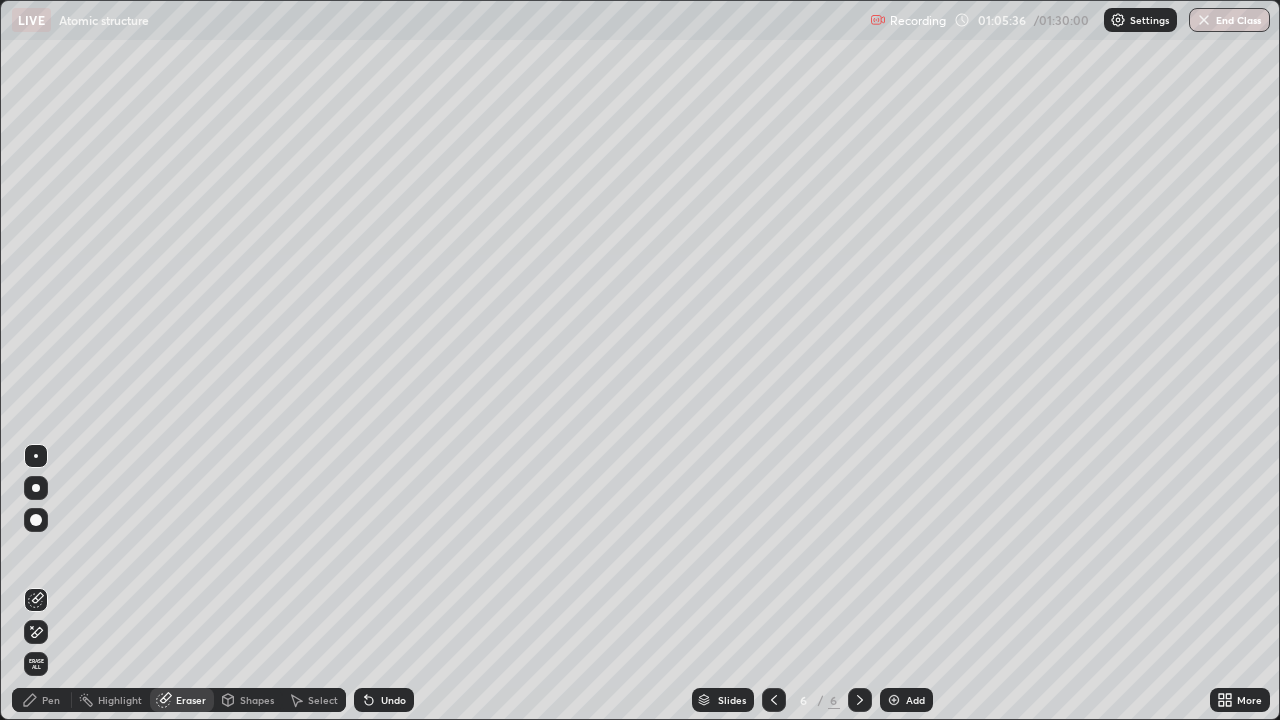 click on "Pen" at bounding box center [51, 700] 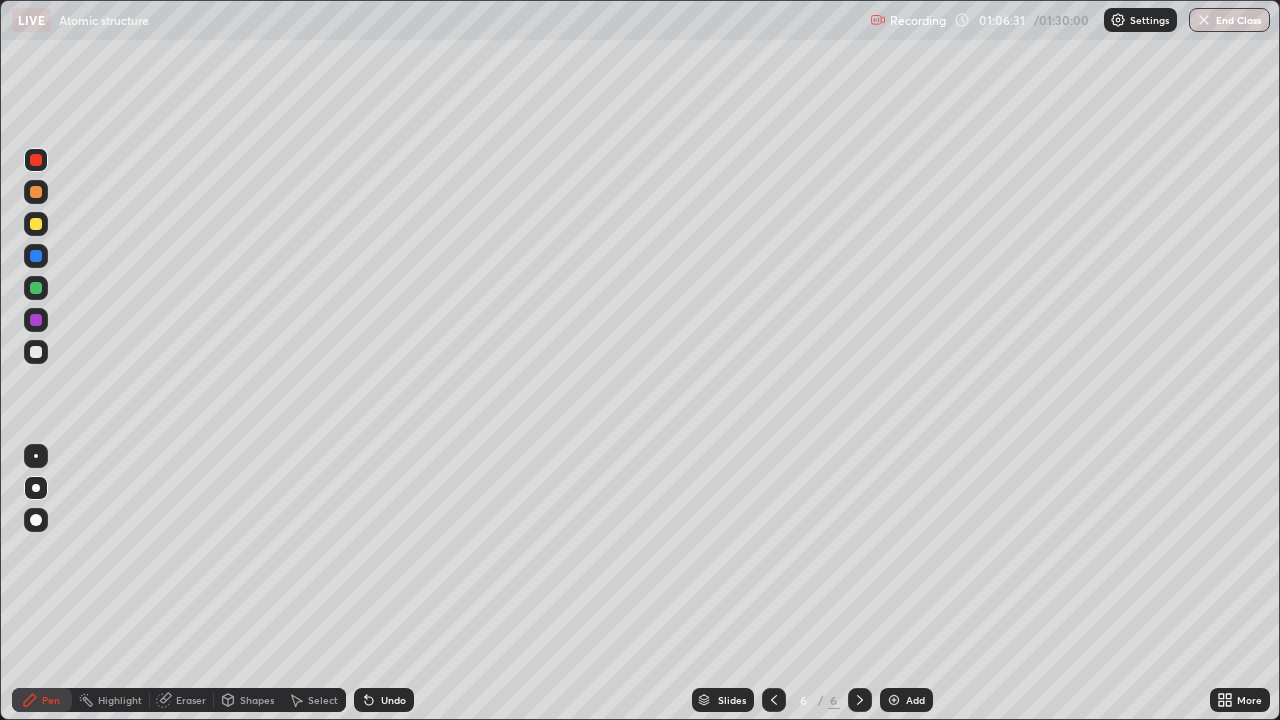 click at bounding box center (36, 352) 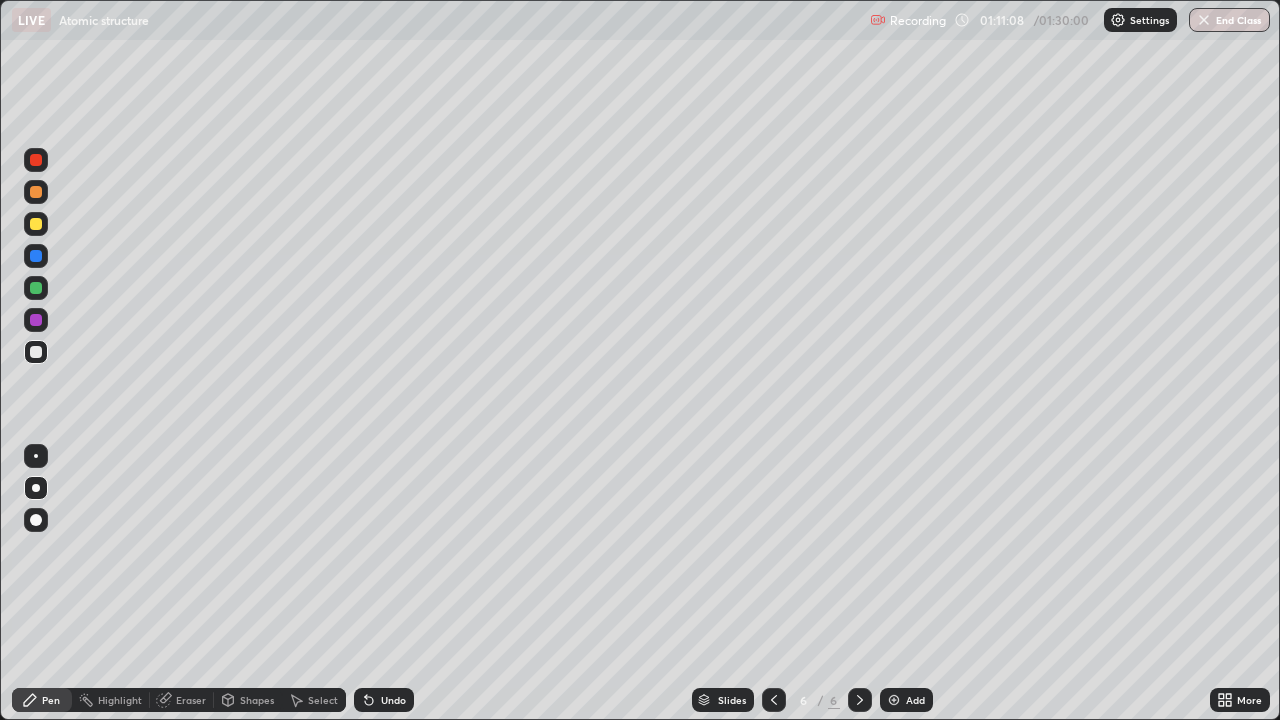 click at bounding box center (894, 700) 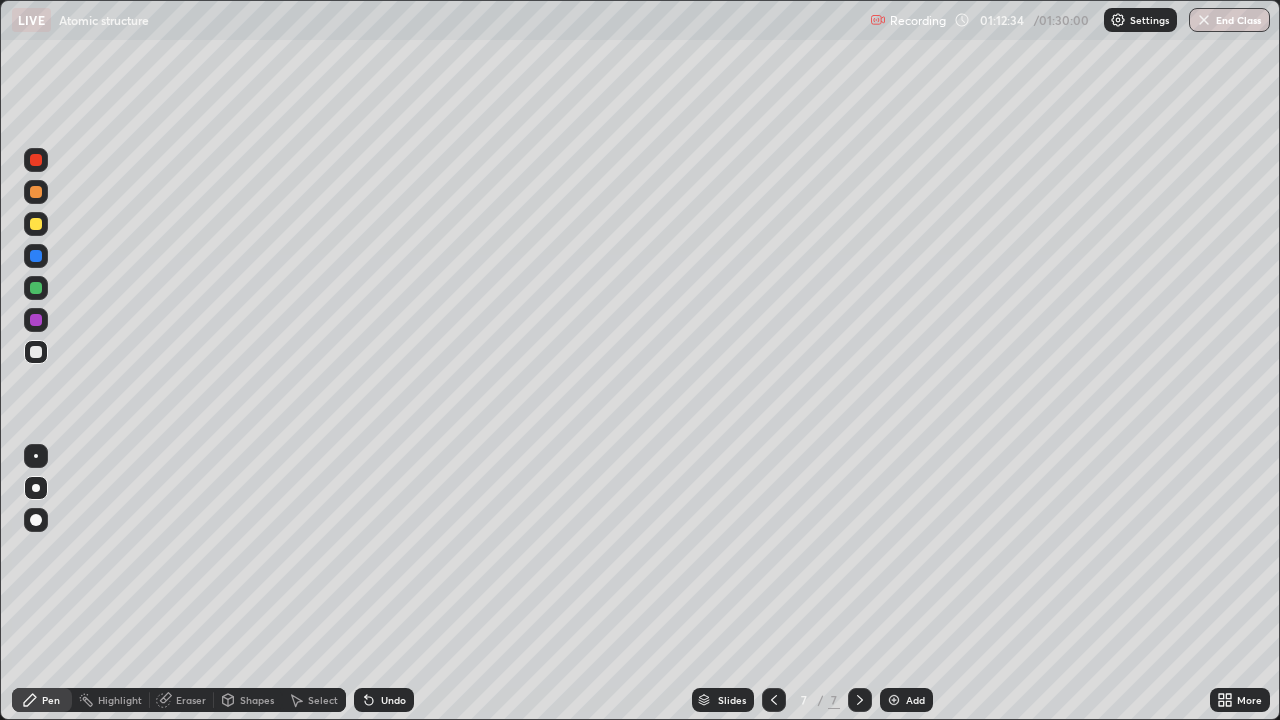 click on "Undo" at bounding box center (384, 700) 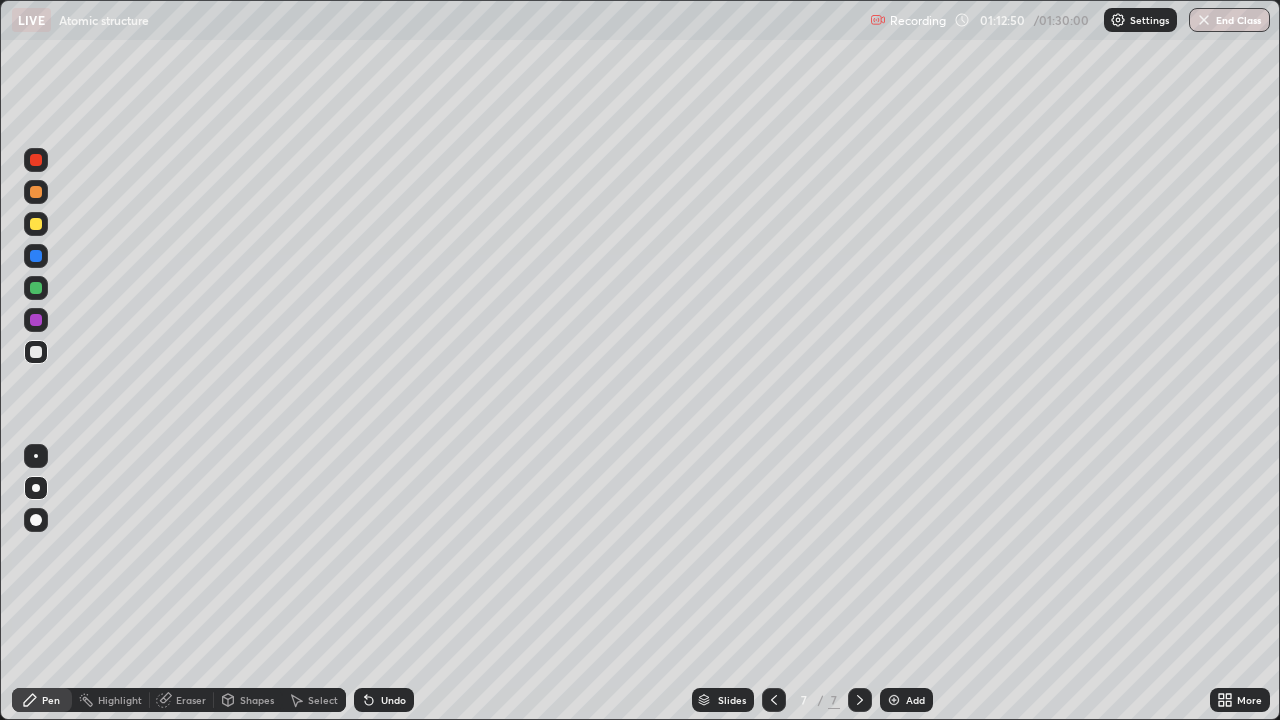 click 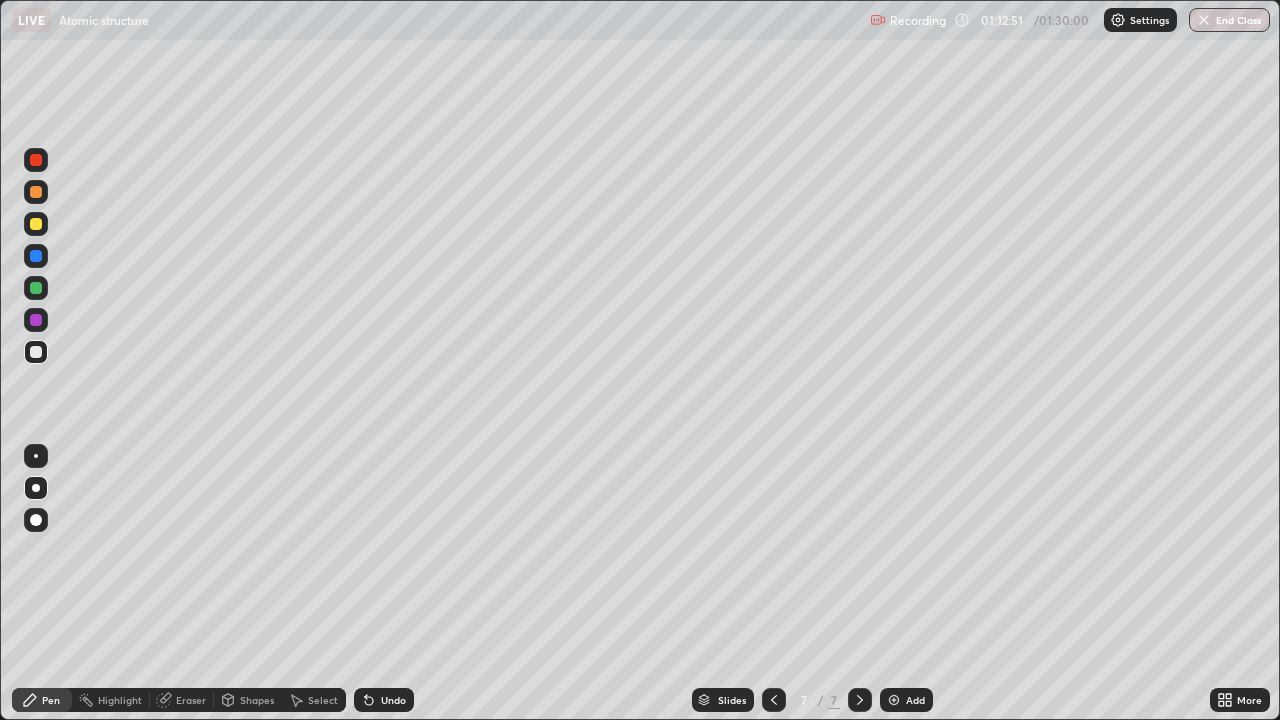 click on "Undo" at bounding box center (384, 700) 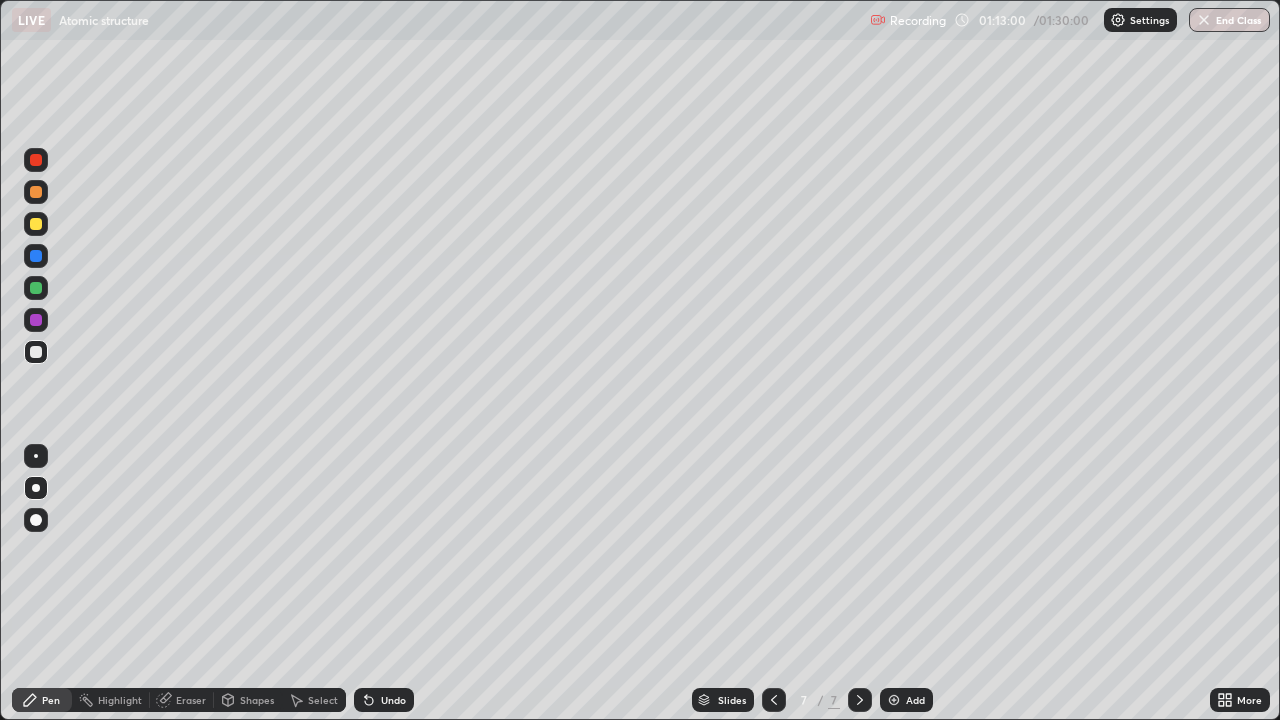 click on "Undo" at bounding box center (393, 700) 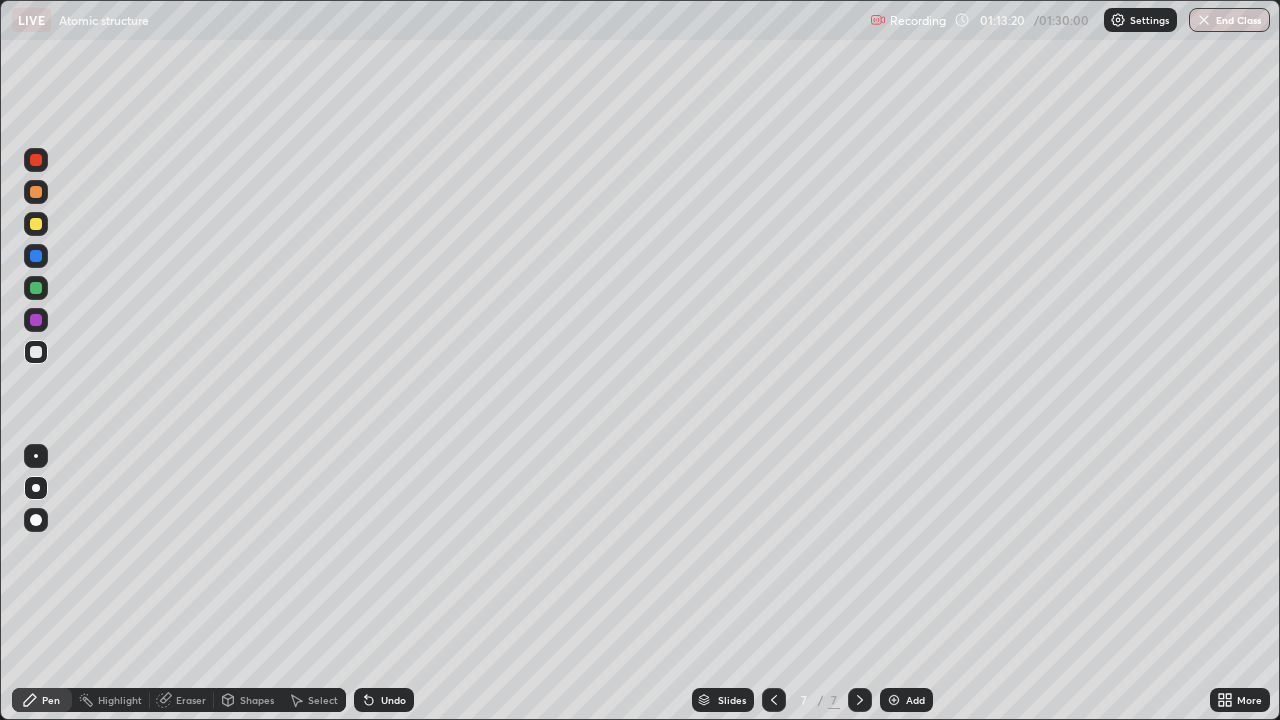 click 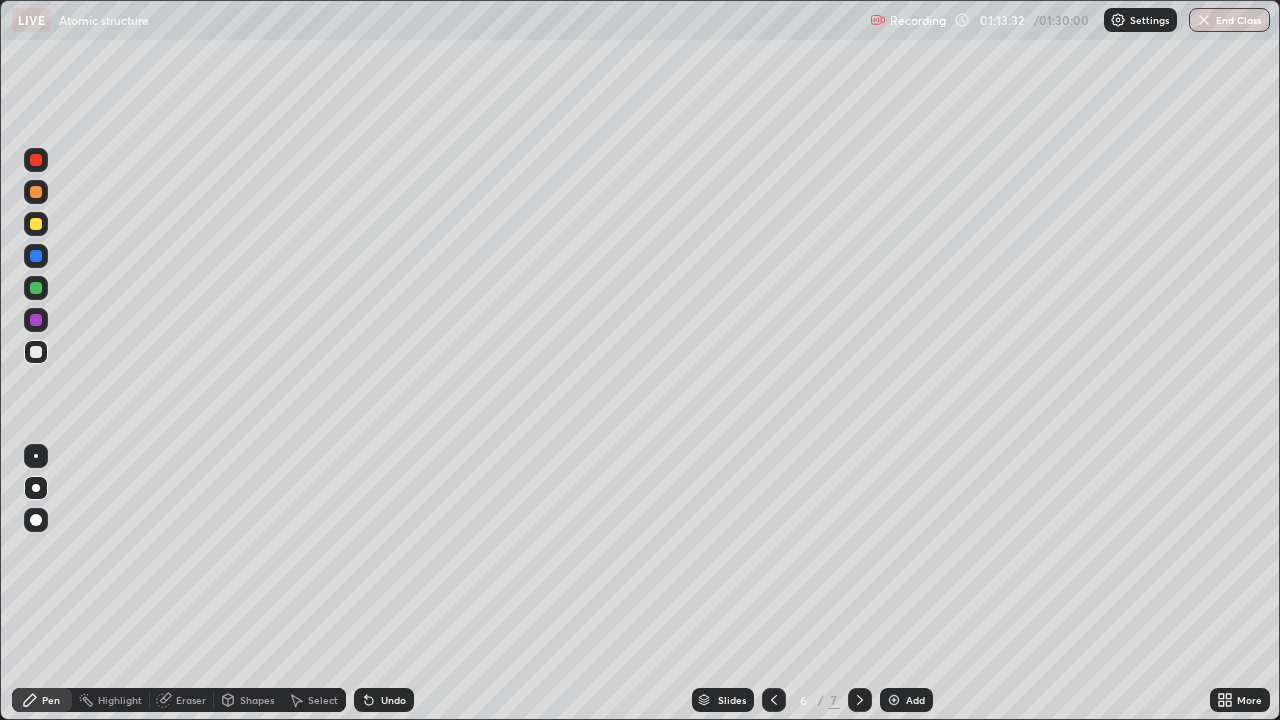 click 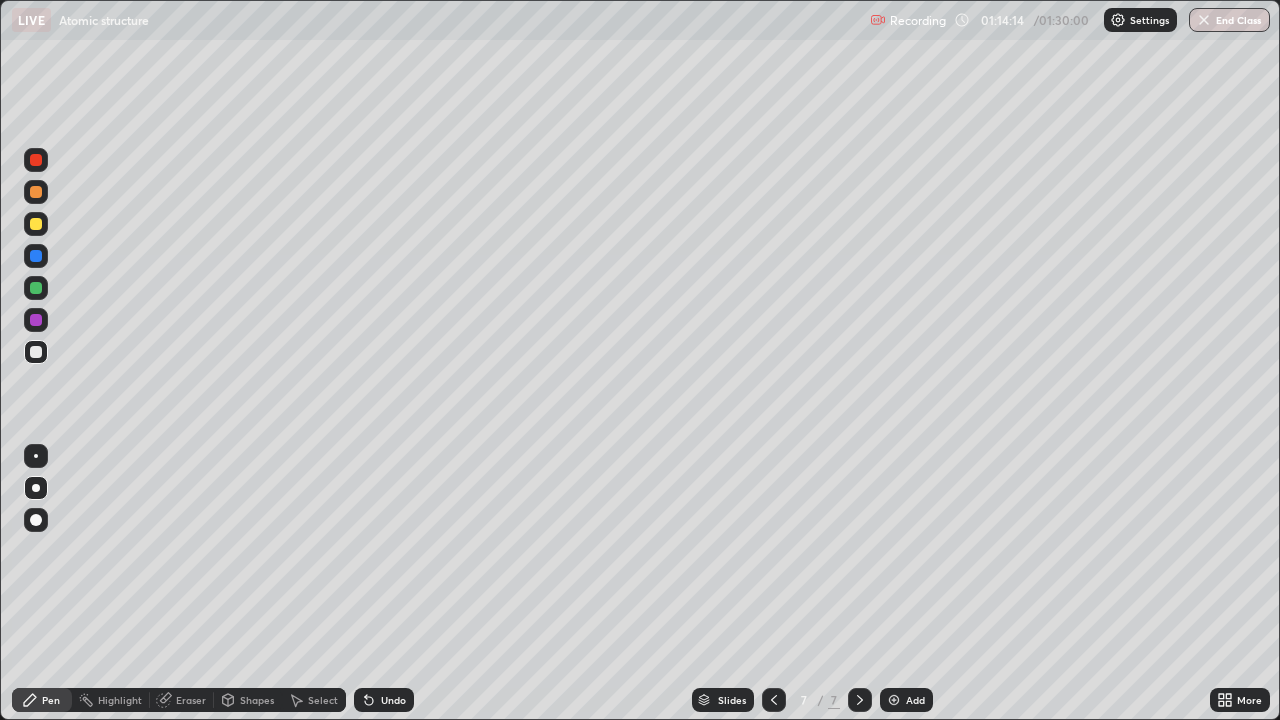 click 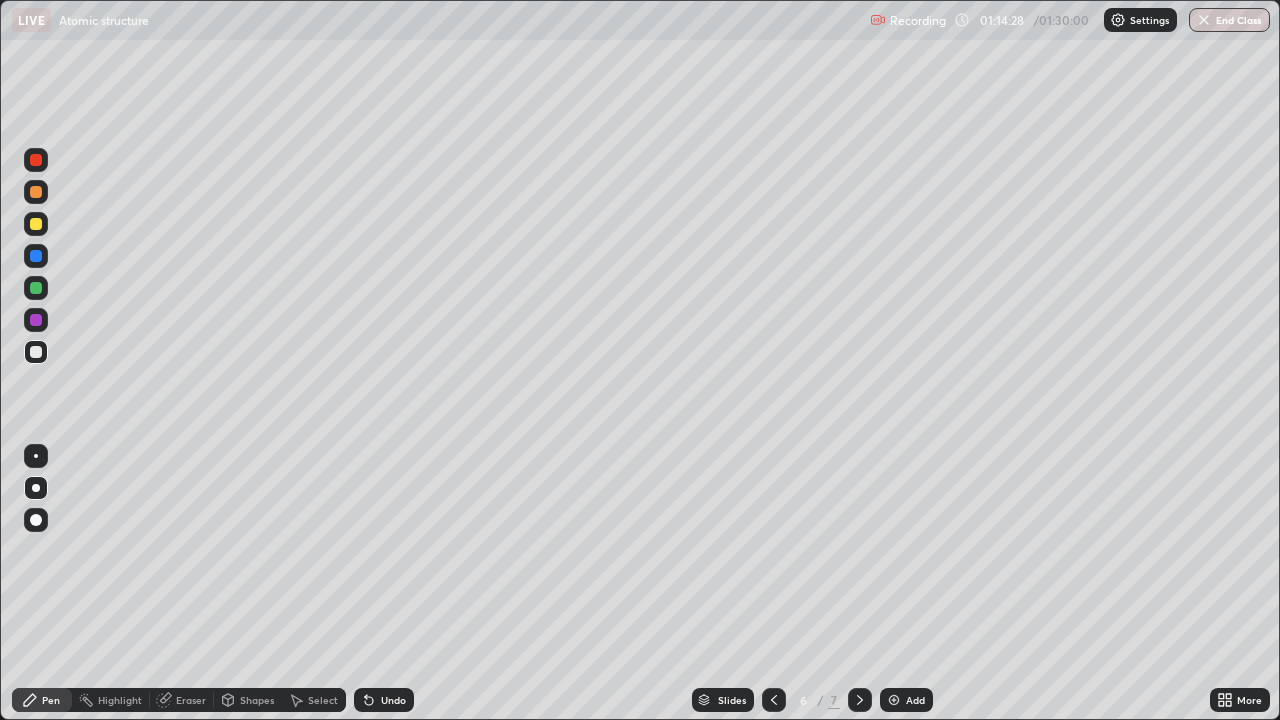 click 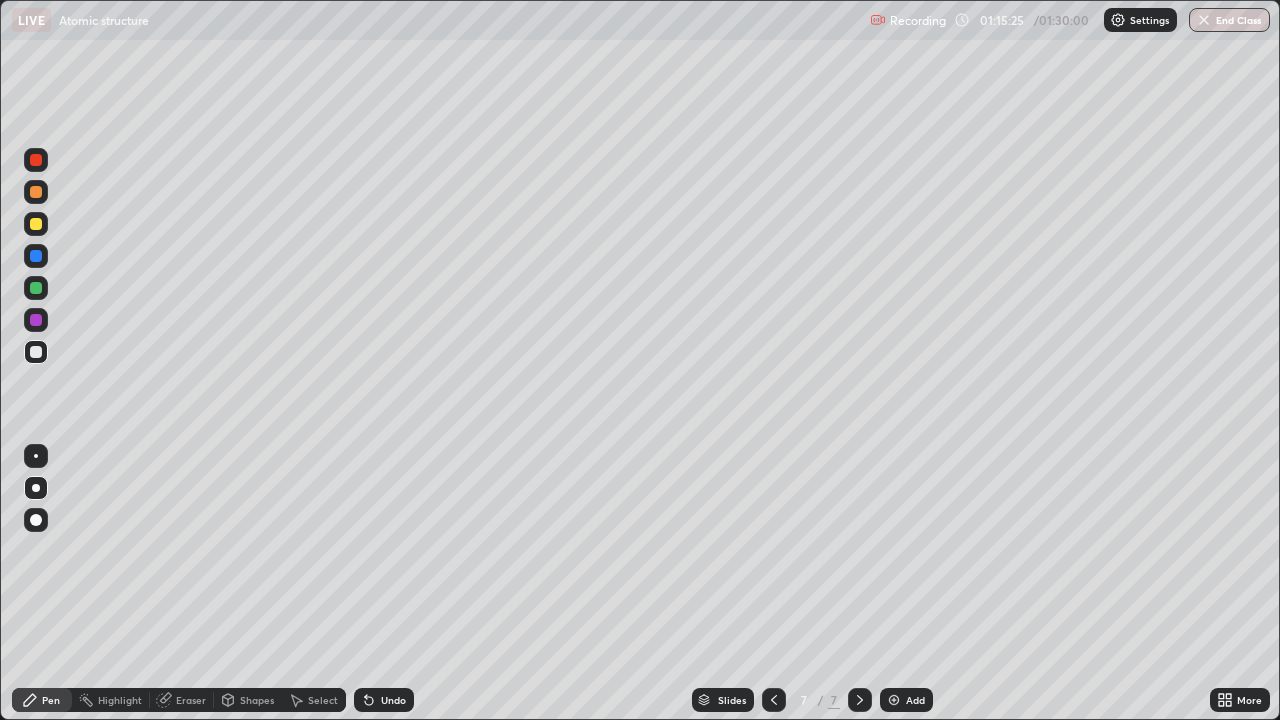 click on "Undo" at bounding box center (384, 700) 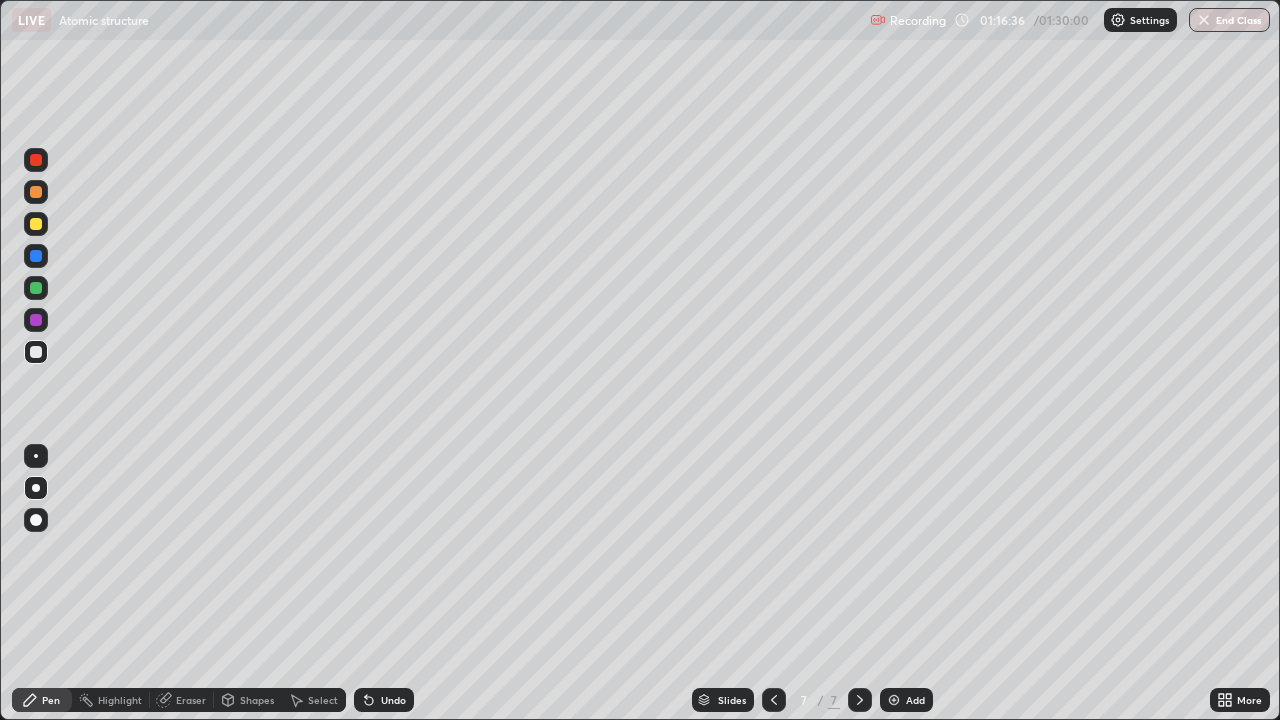click at bounding box center [36, 288] 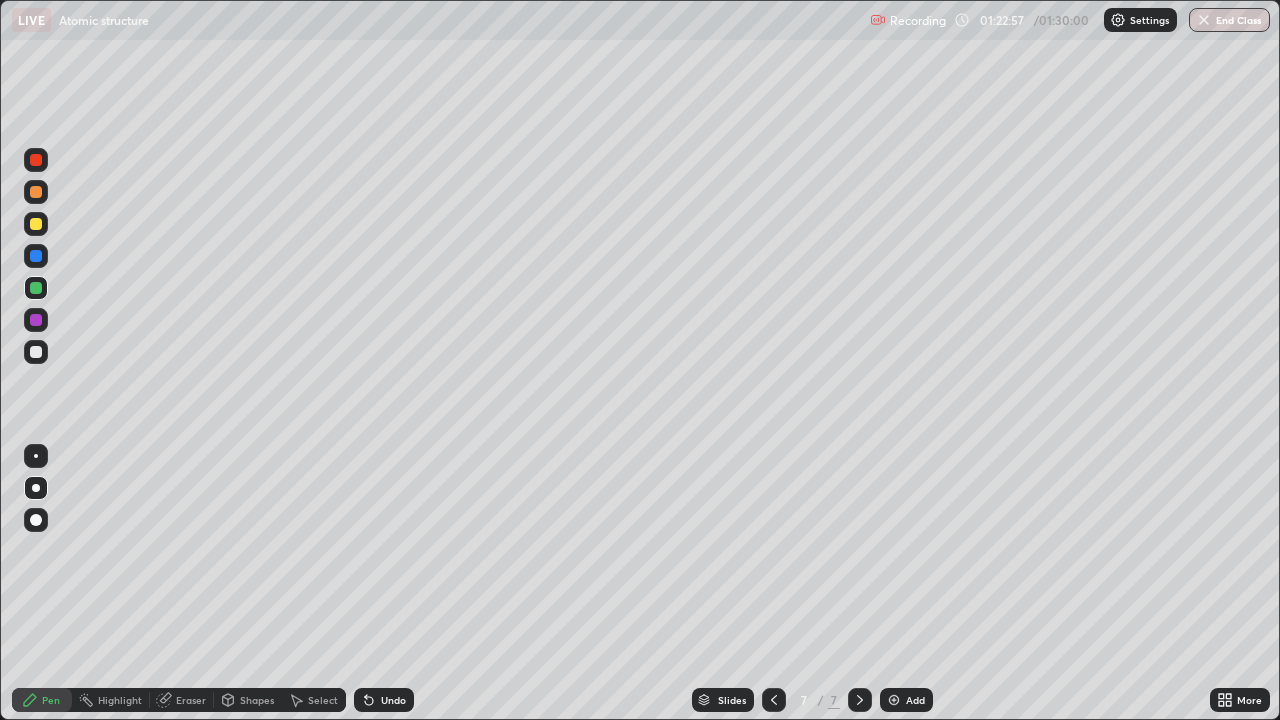 click at bounding box center (894, 700) 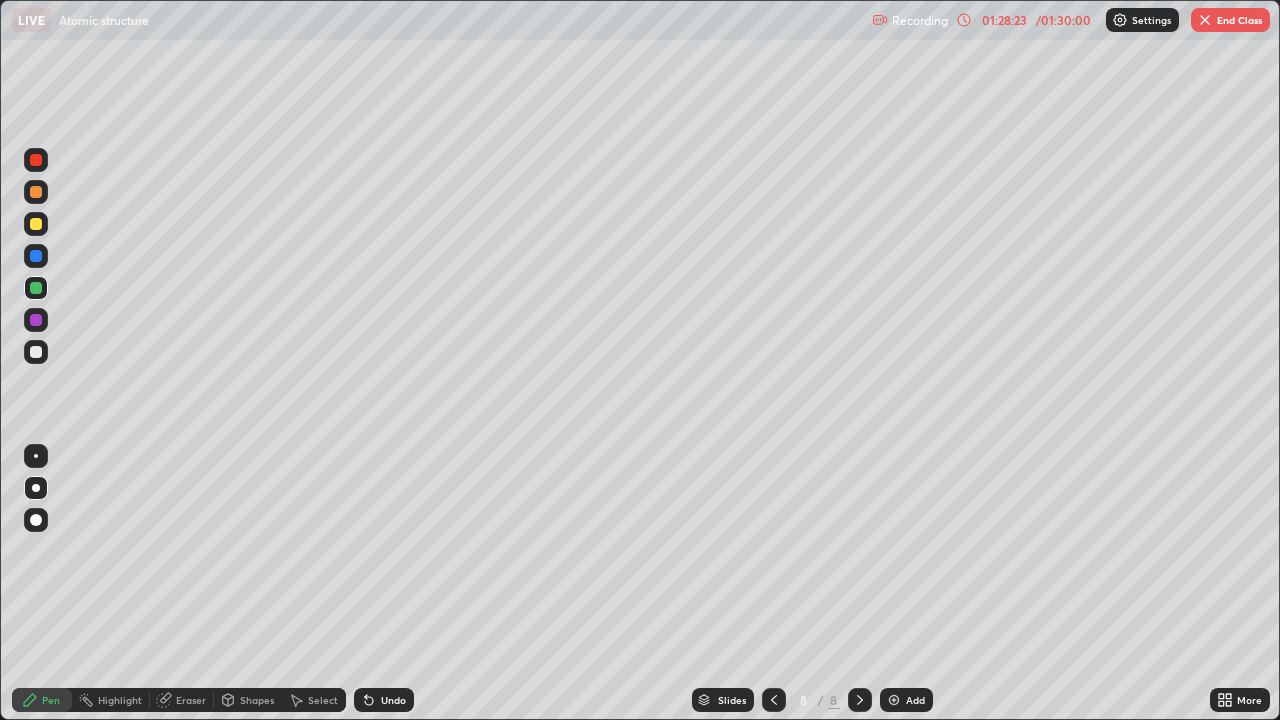 click on "End Class" at bounding box center [1230, 20] 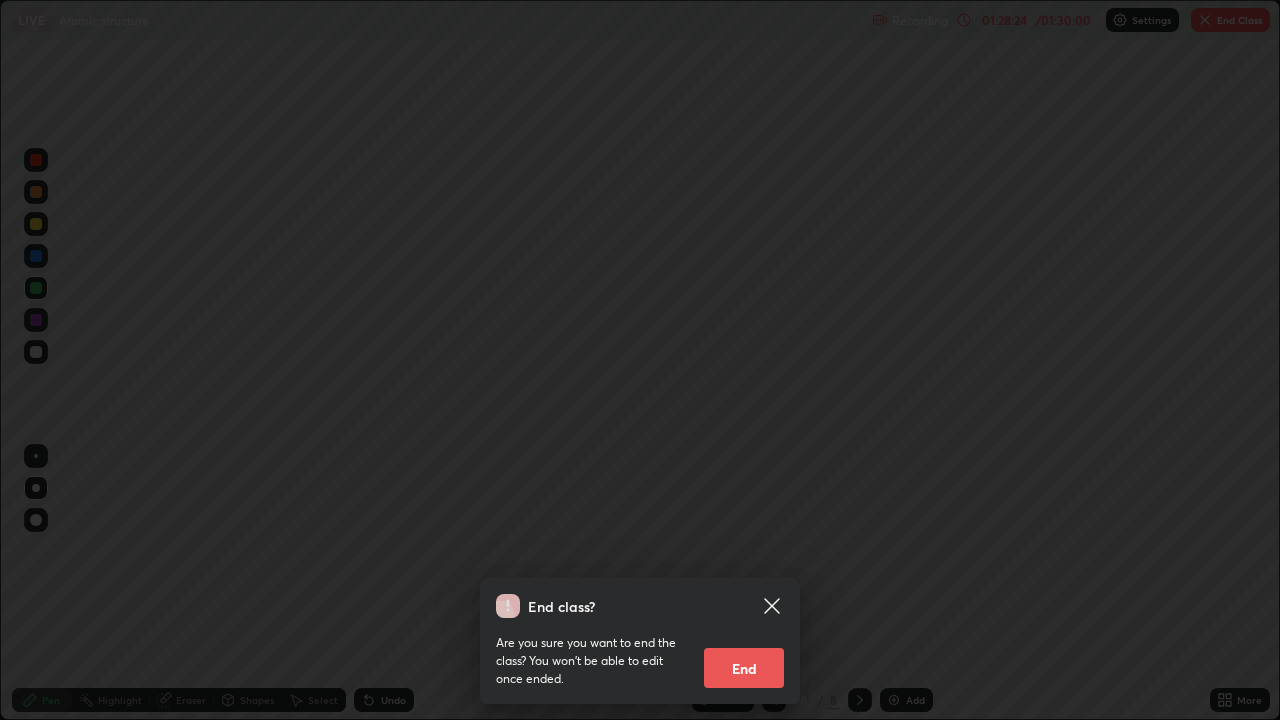 click on "End" at bounding box center [744, 668] 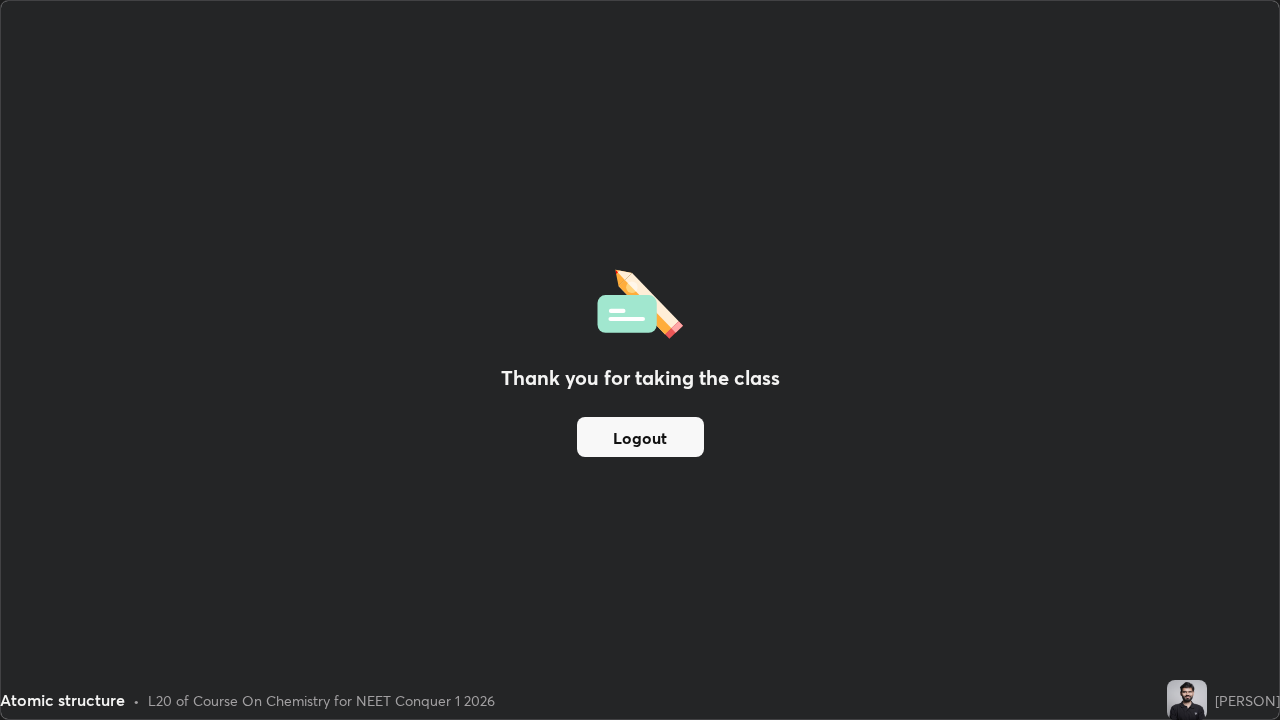 click on "Logout" at bounding box center [640, 437] 